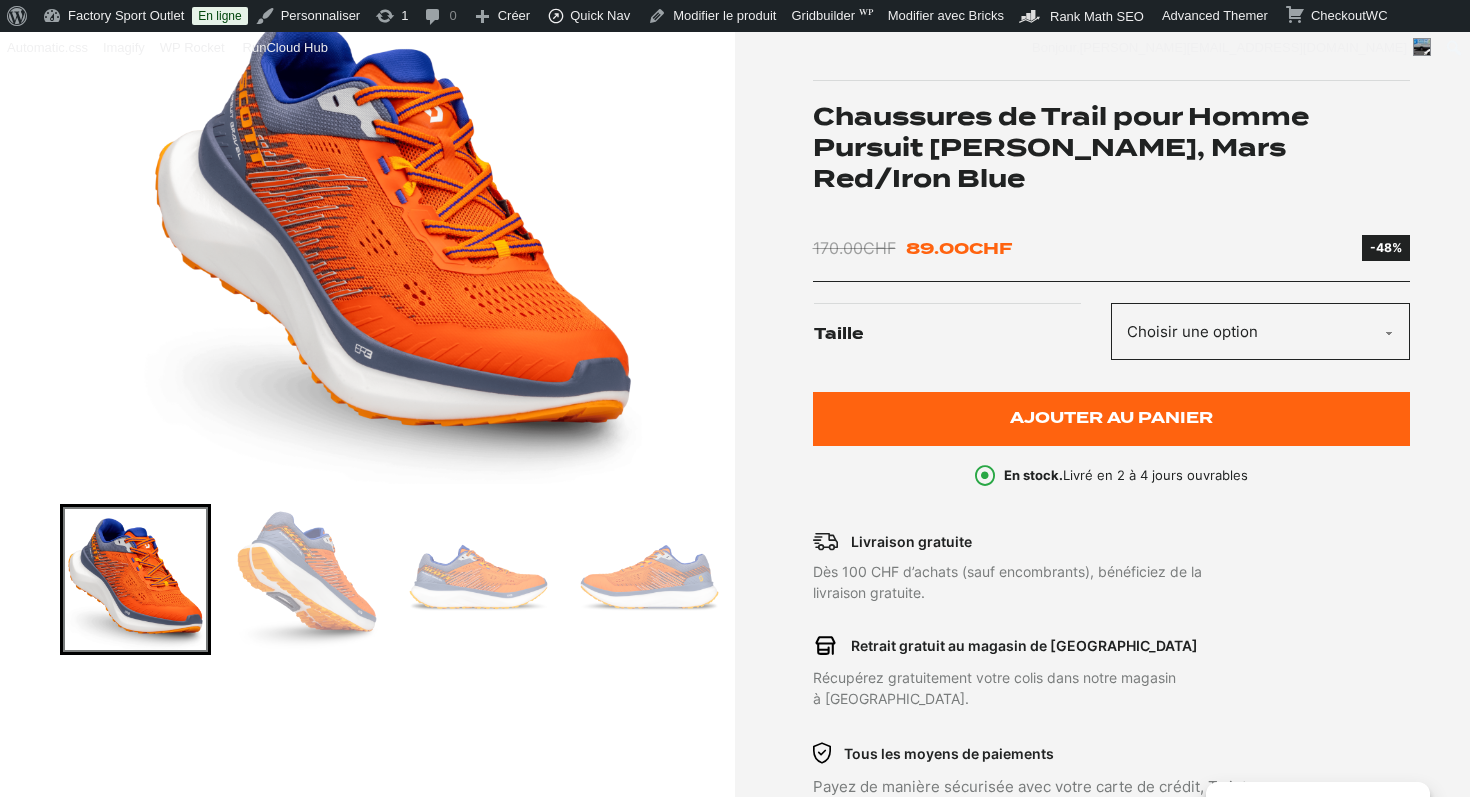 scroll, scrollTop: 0, scrollLeft: 0, axis: both 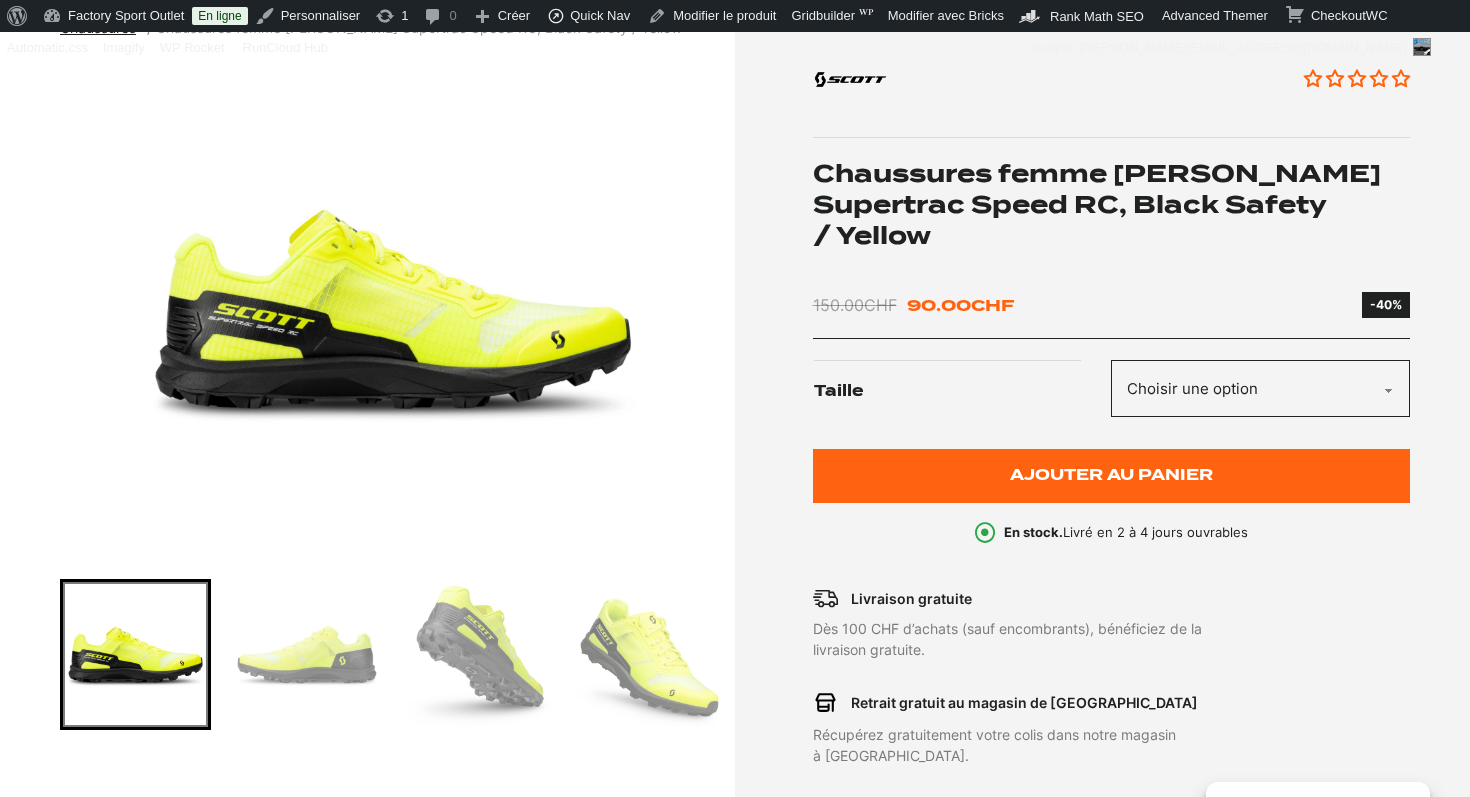 click on "Choisir une option 40" 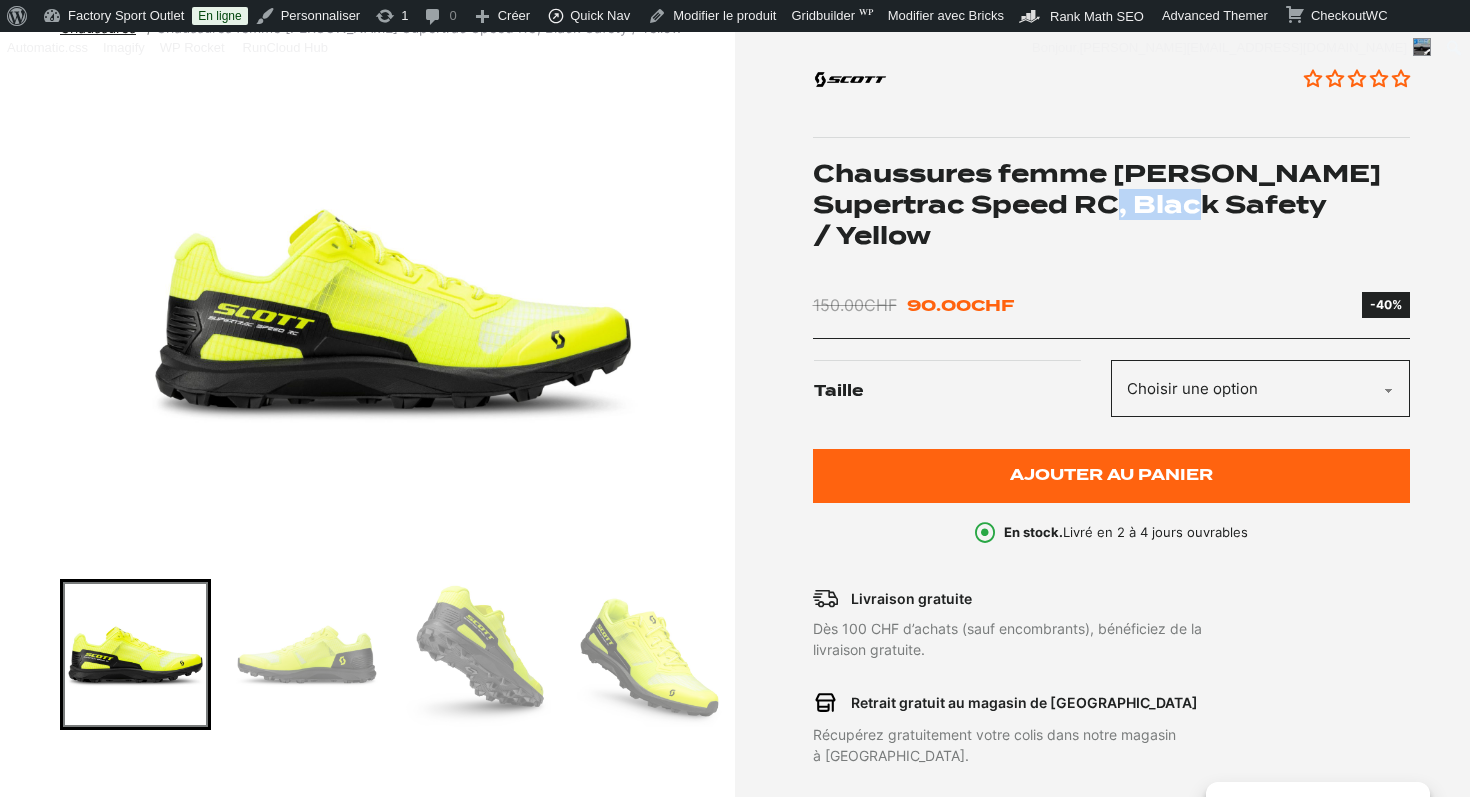 click on "Chaussures femme Scott Supertrac Speed RC, Black Safety / Yellow" at bounding box center [1112, 205] 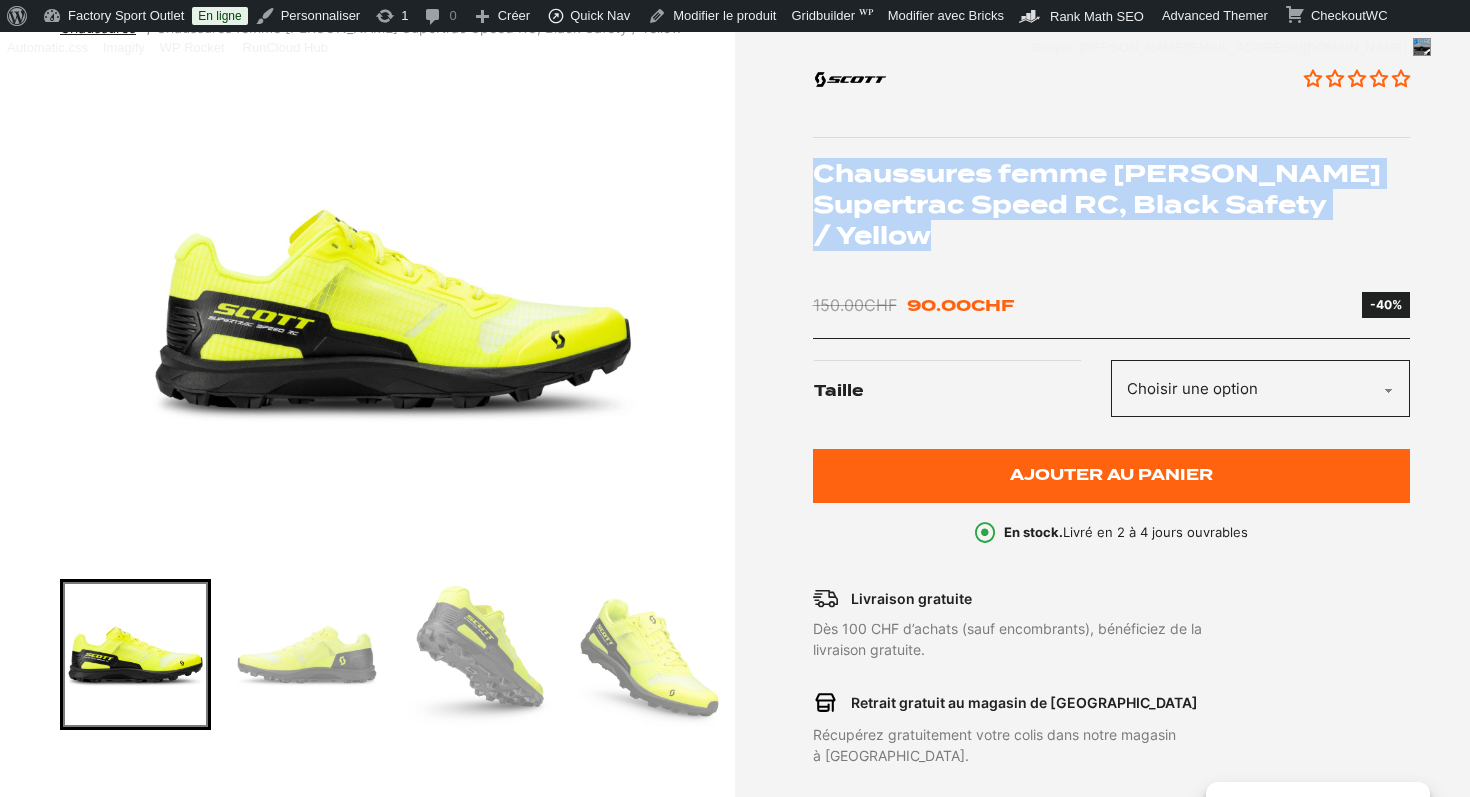 click on "Chaussures femme Scott Supertrac Speed RC, Black Safety / Yellow" at bounding box center (1112, 205) 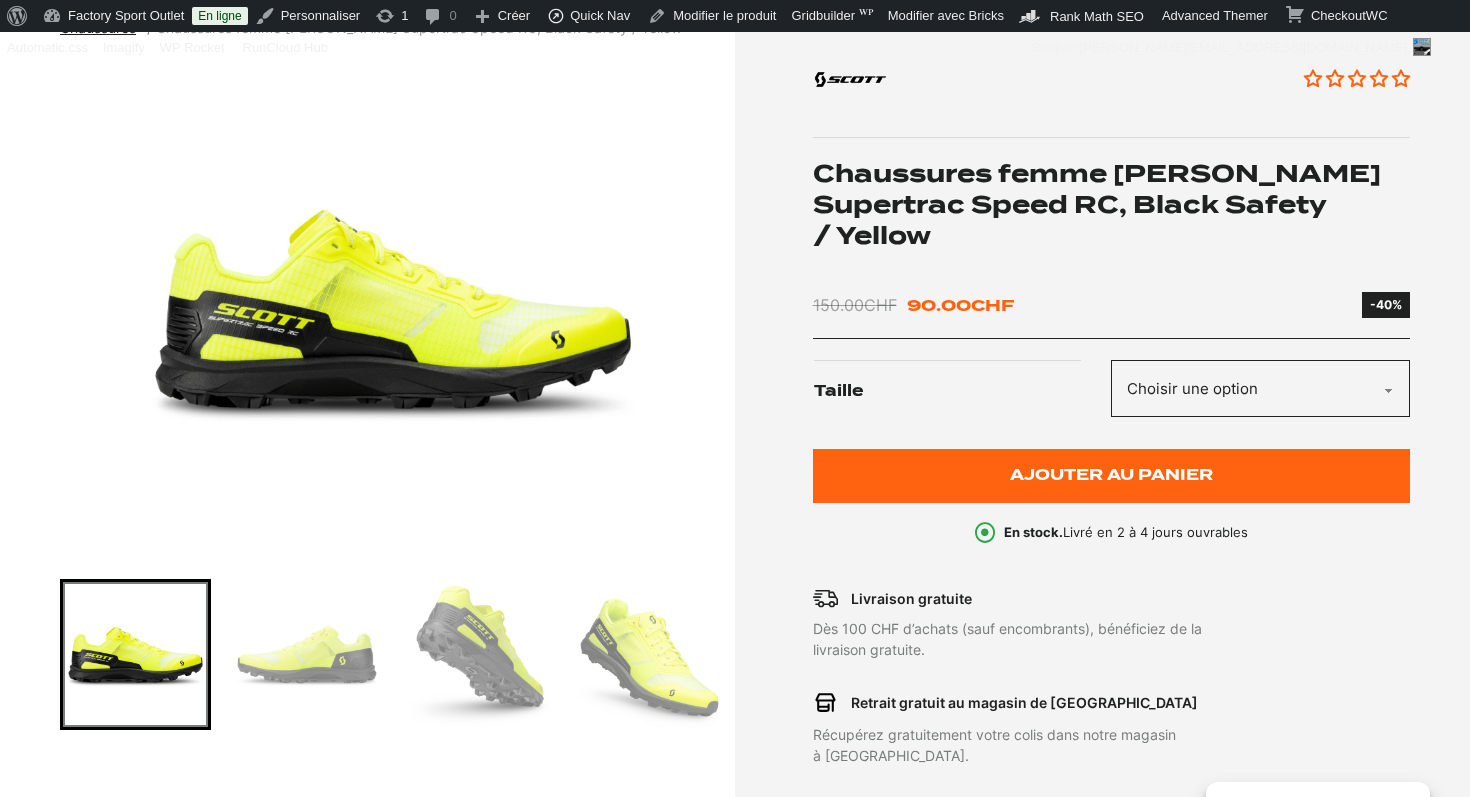 click on "Aucun avis" at bounding box center [1112, 90] 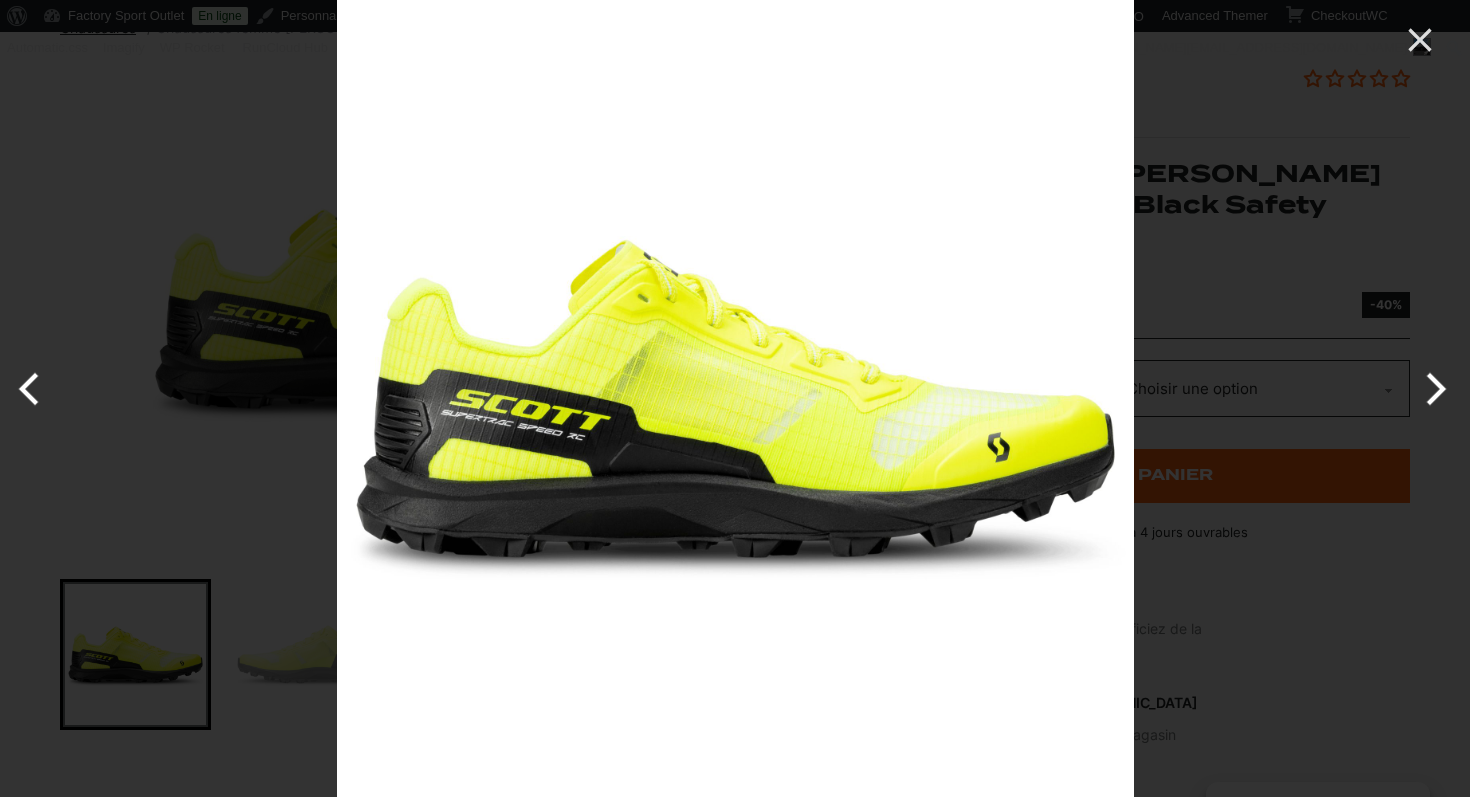 click at bounding box center (1432, 389) 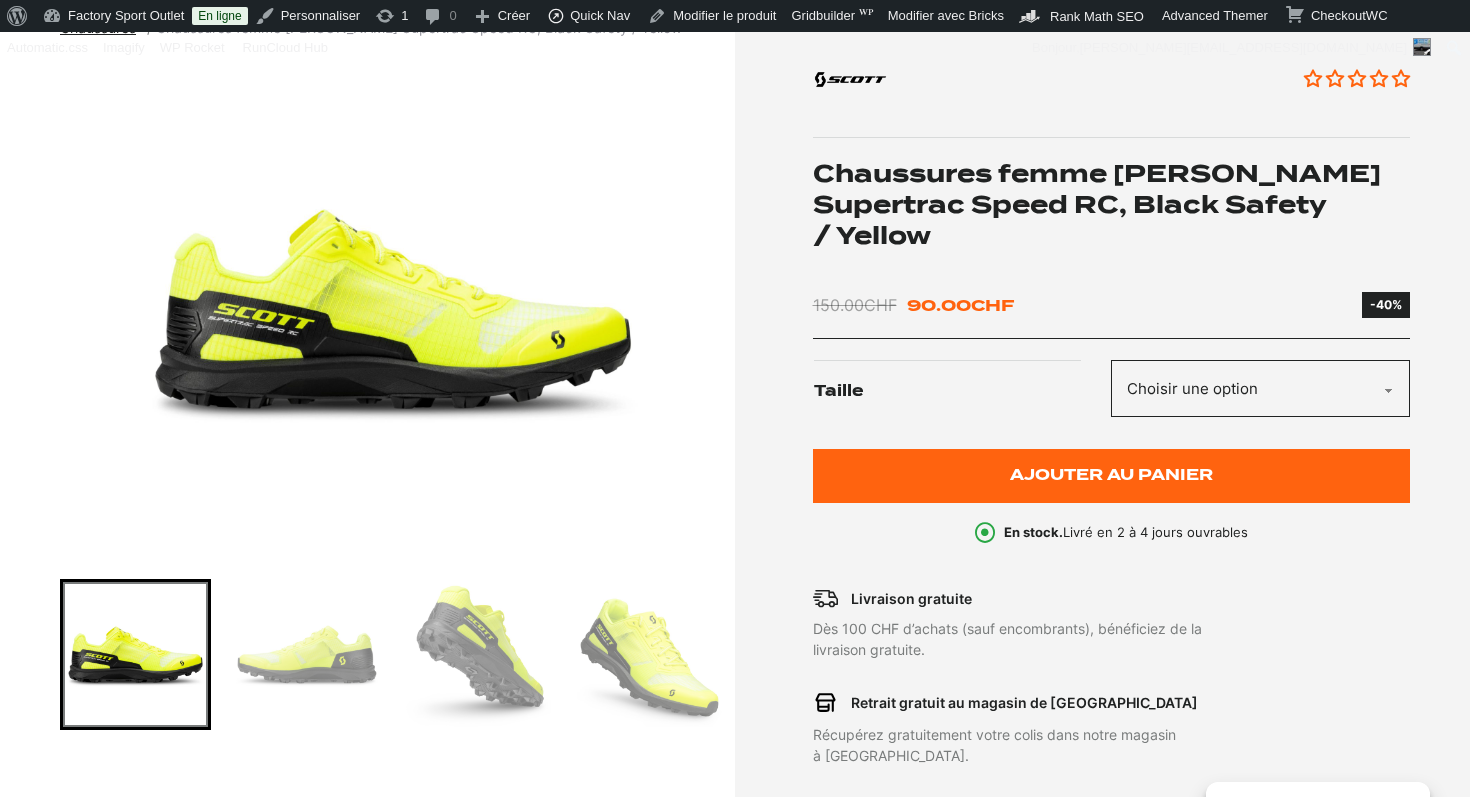 click at bounding box center [649, 654] 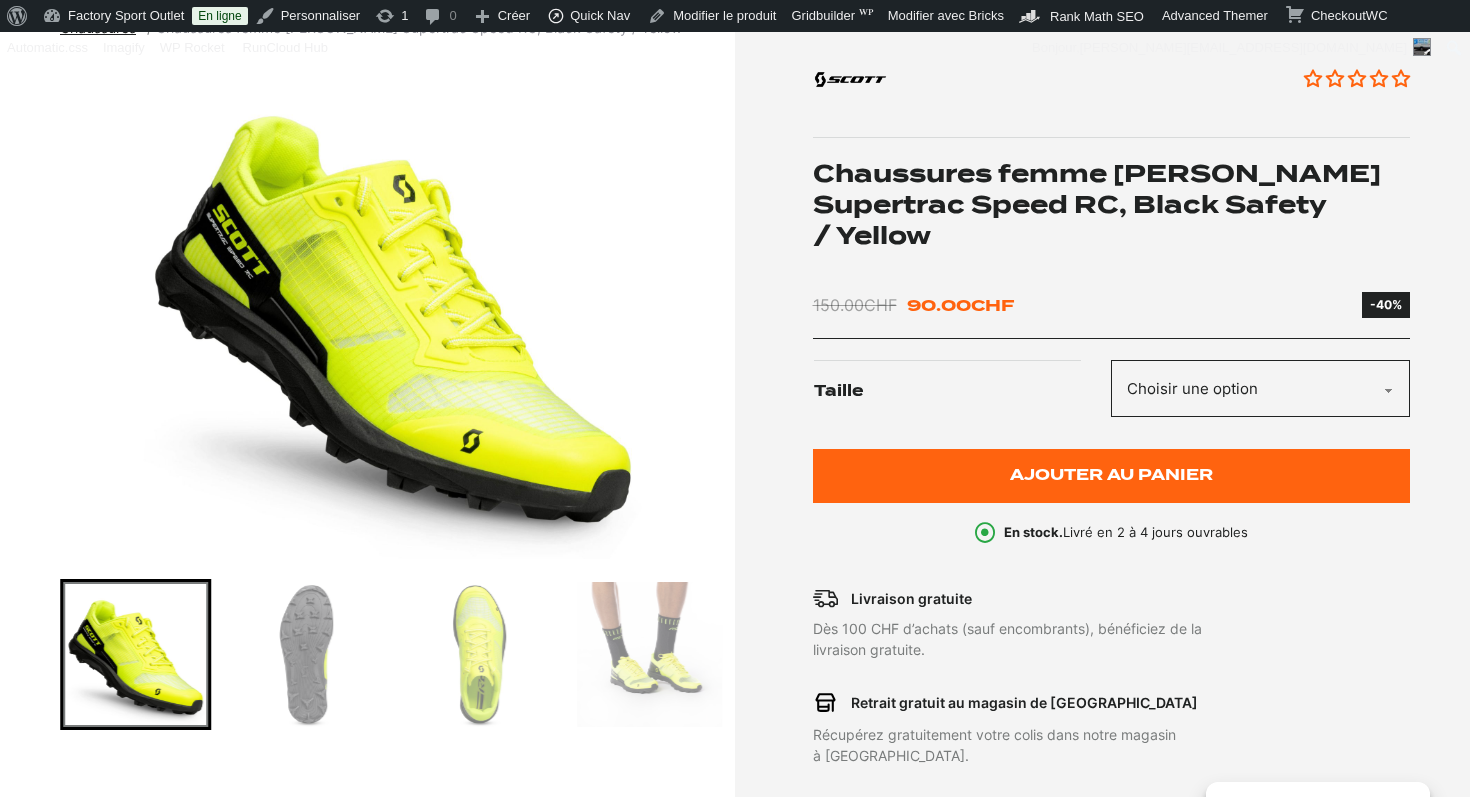 click at bounding box center (306, 654) 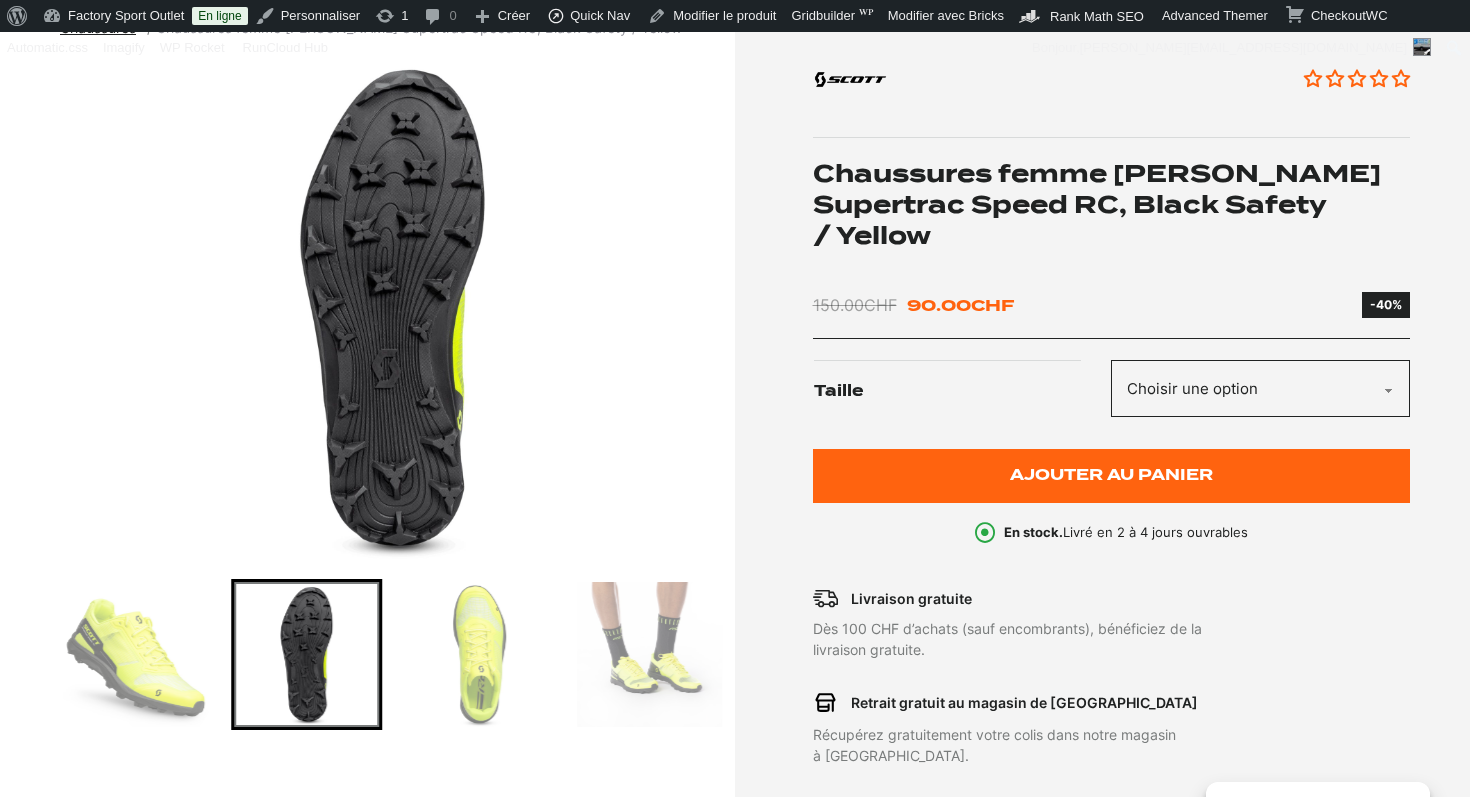 click at bounding box center [478, 654] 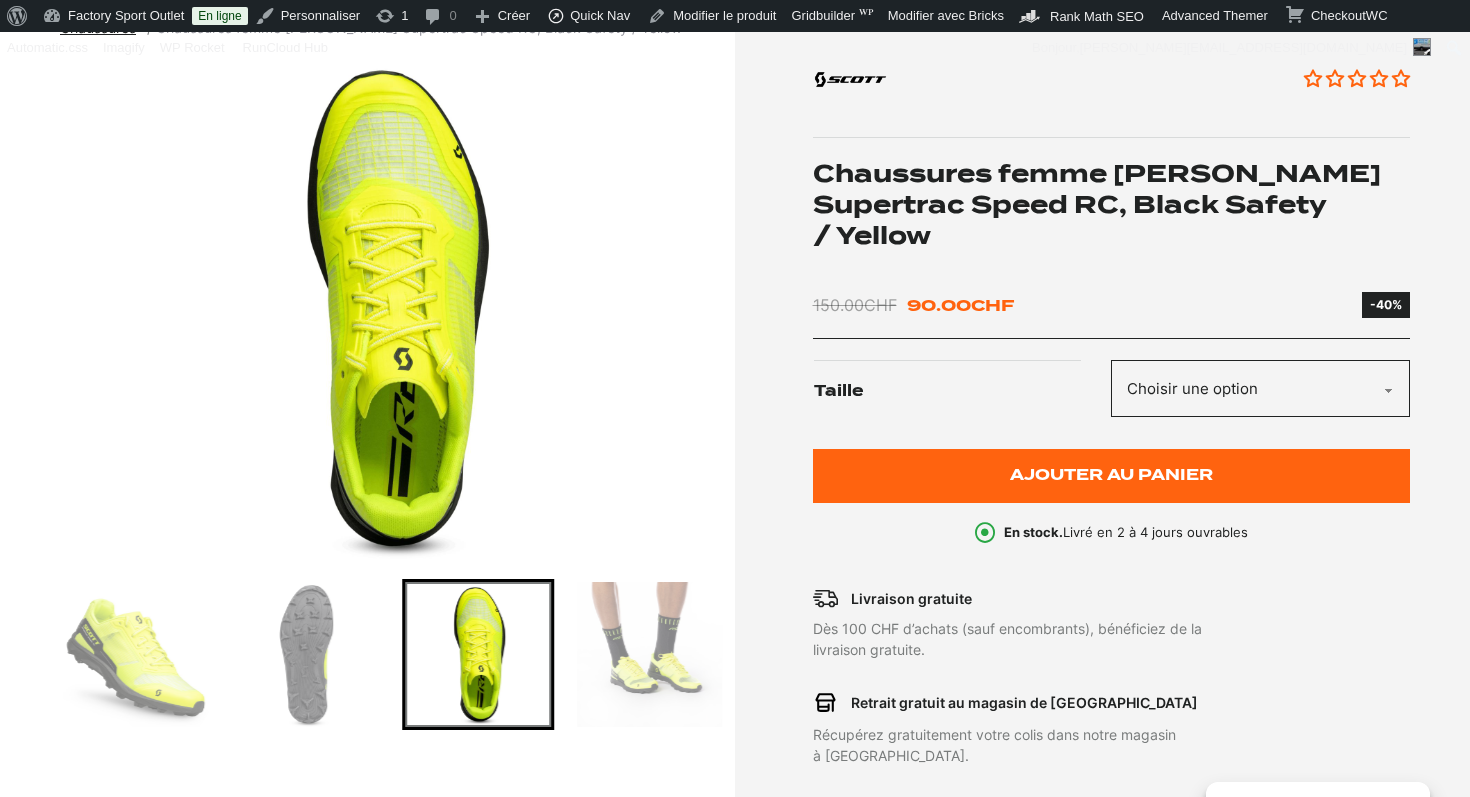 click at bounding box center (649, 654) 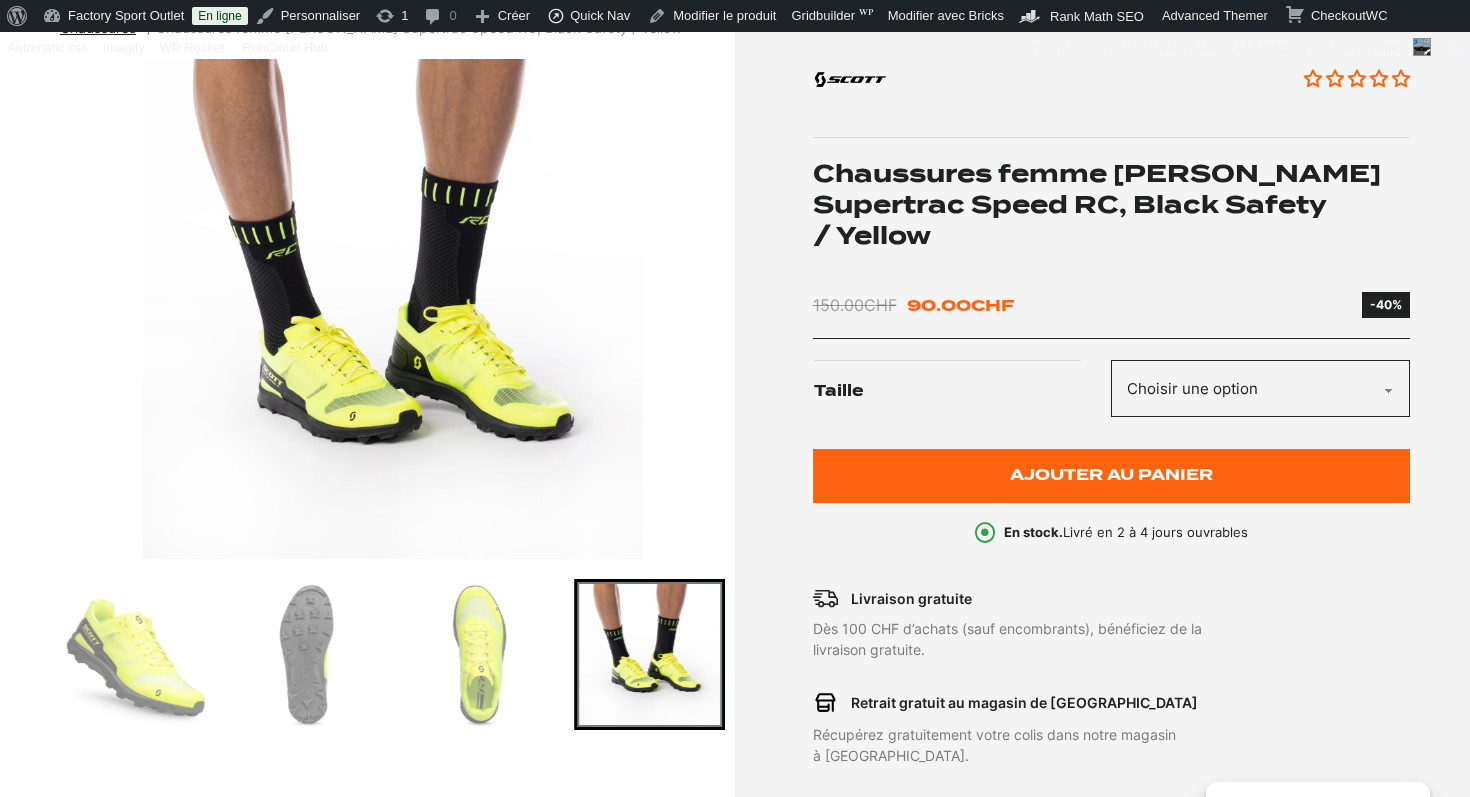click on "Chaussures femme Scott Supertrac Speed RC, Black Safety / Yellow" at bounding box center [1112, 205] 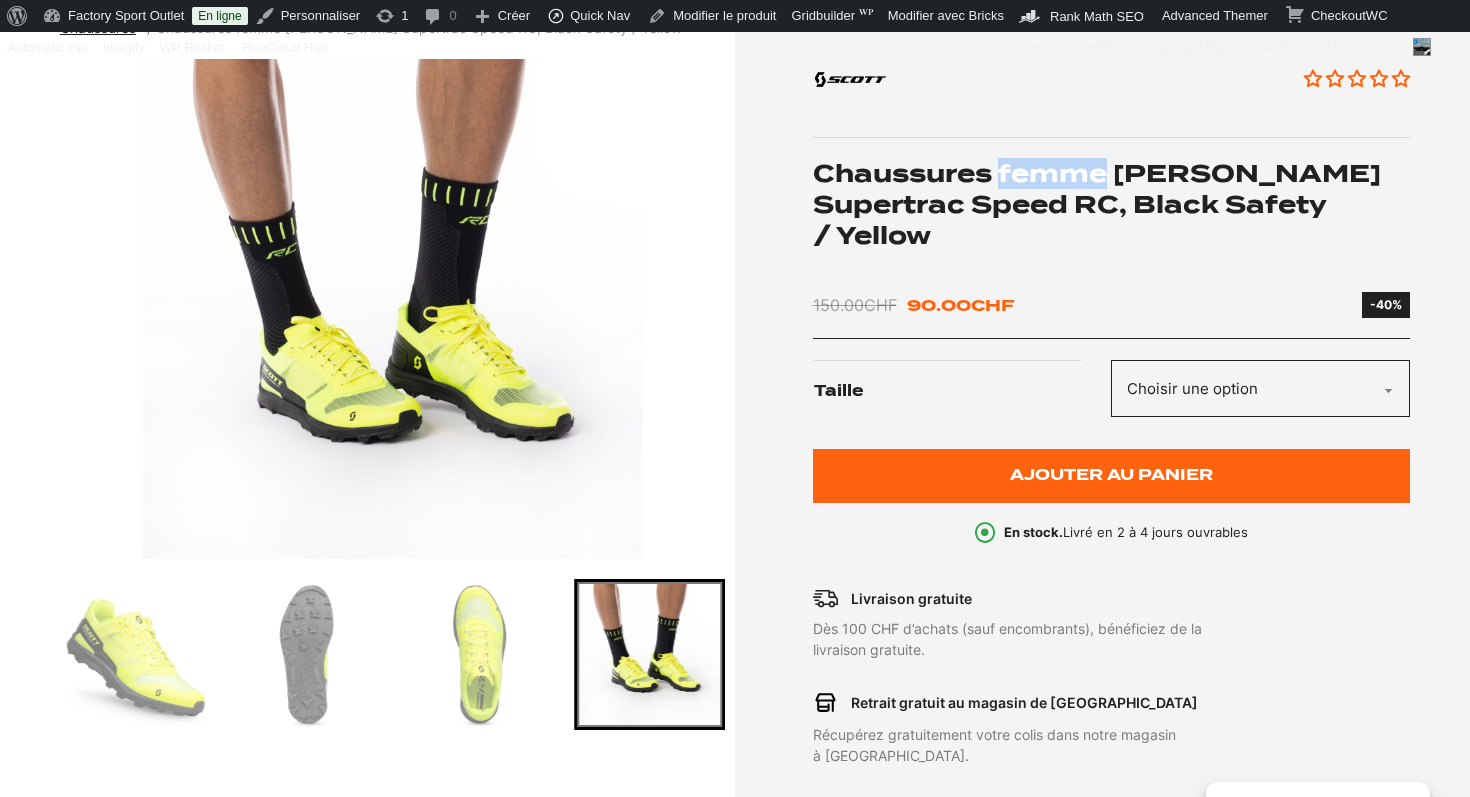 click on "Chaussures femme Scott Supertrac Speed RC, Black Safety / Yellow" at bounding box center (1112, 205) 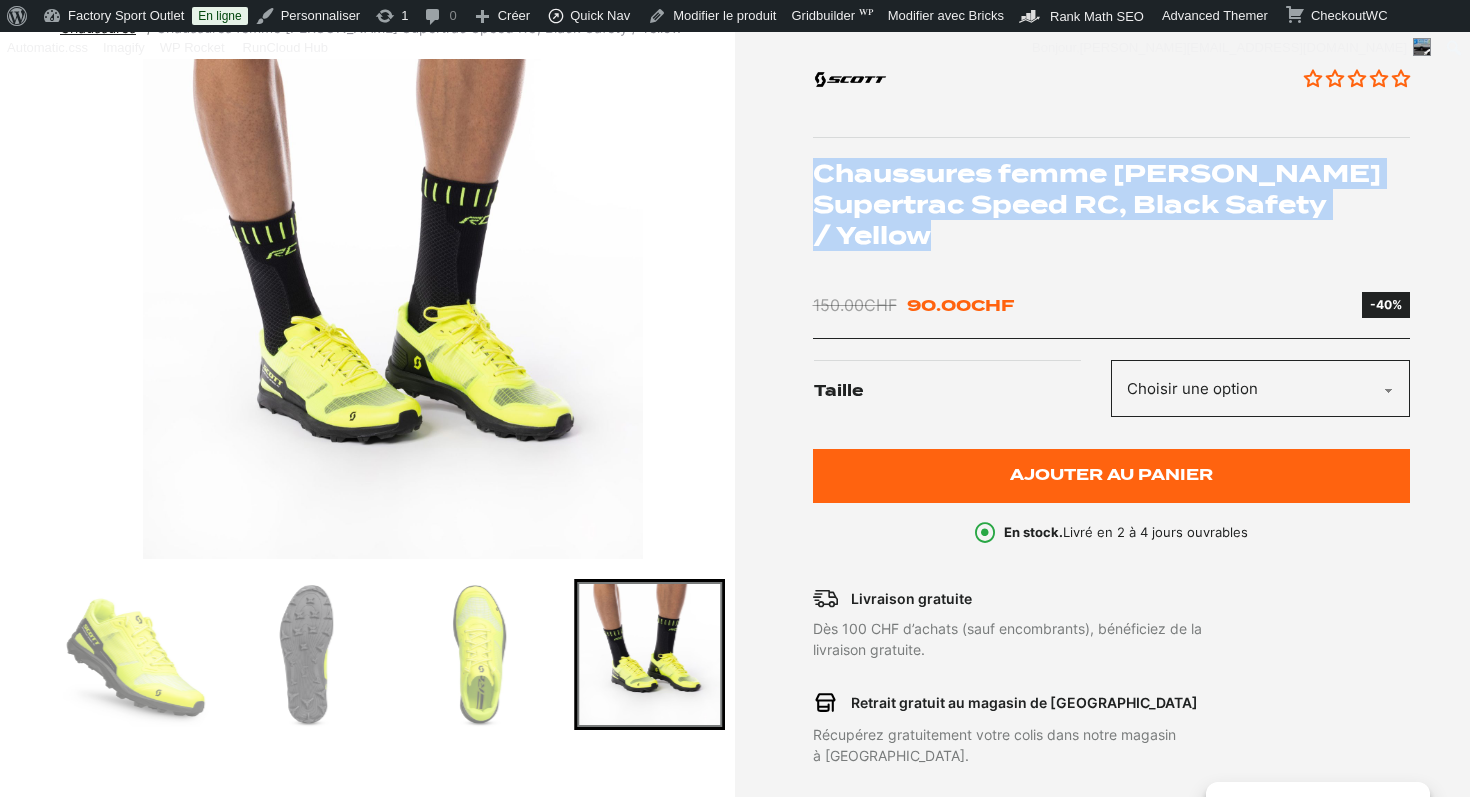 click on "Chaussures femme Scott Supertrac Speed RC, Black Safety / Yellow" at bounding box center (1112, 205) 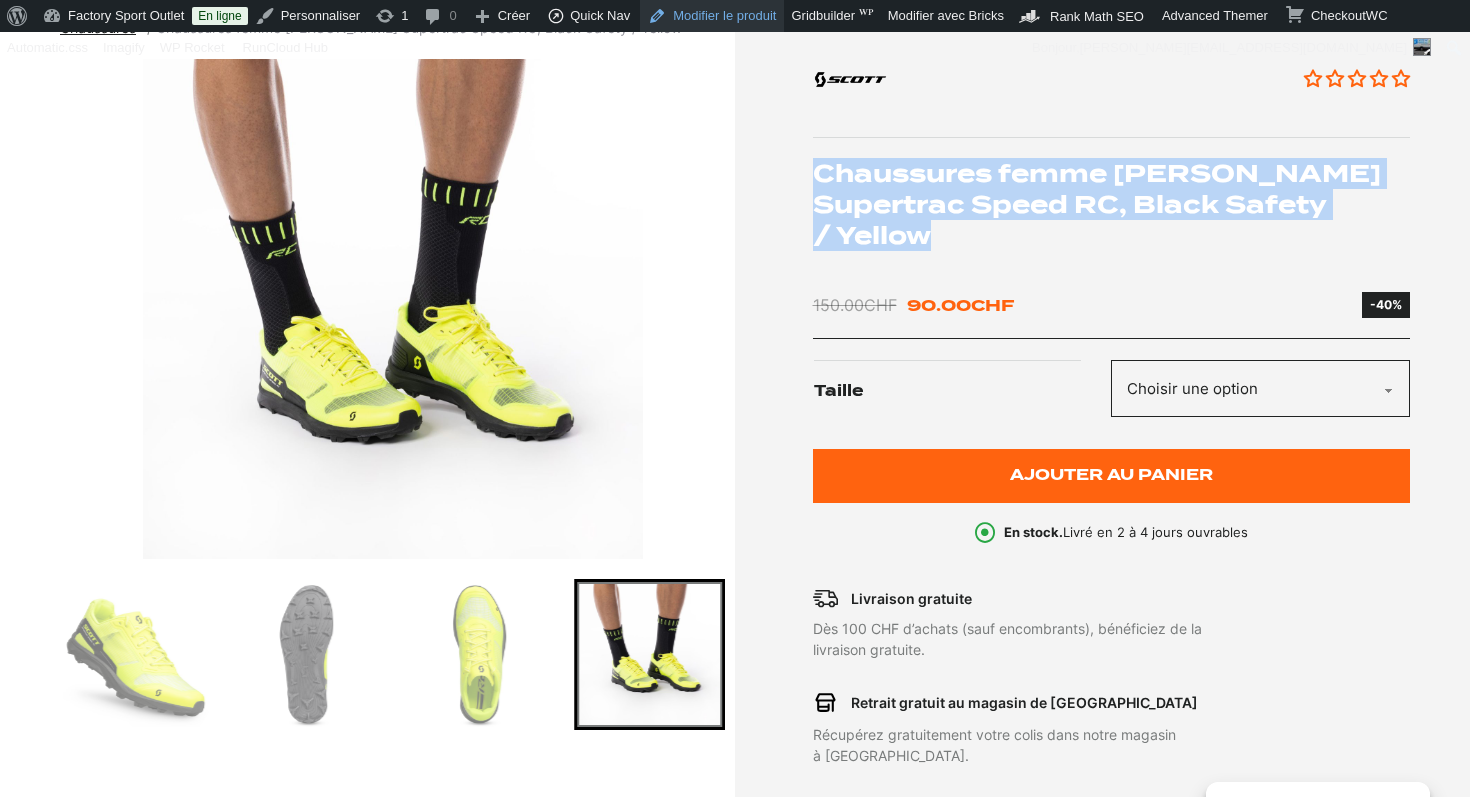 copy on "Chaussures femme Scott Supertrac Speed RC, Black Safety / Yellow" 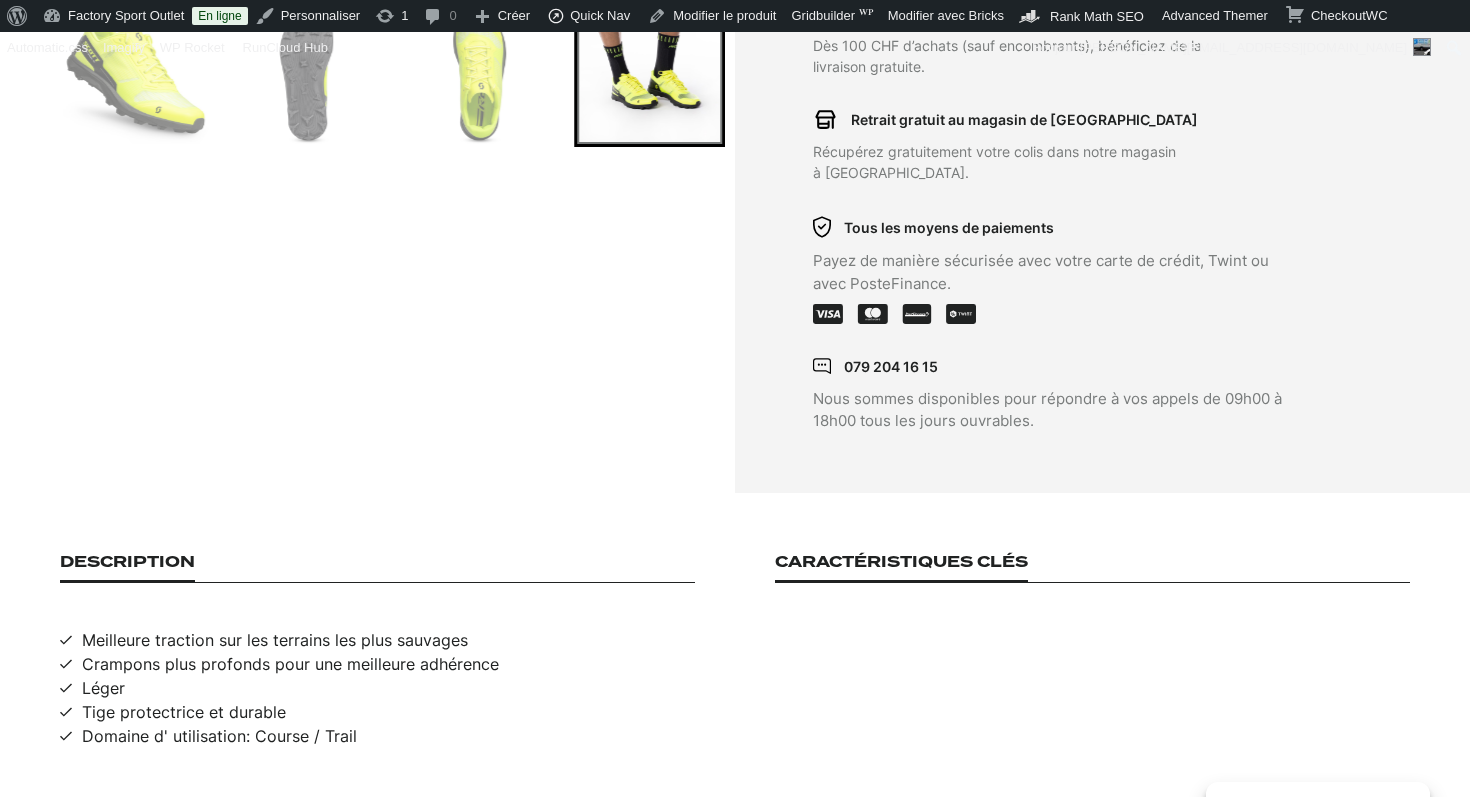 scroll, scrollTop: 1215, scrollLeft: 0, axis: vertical 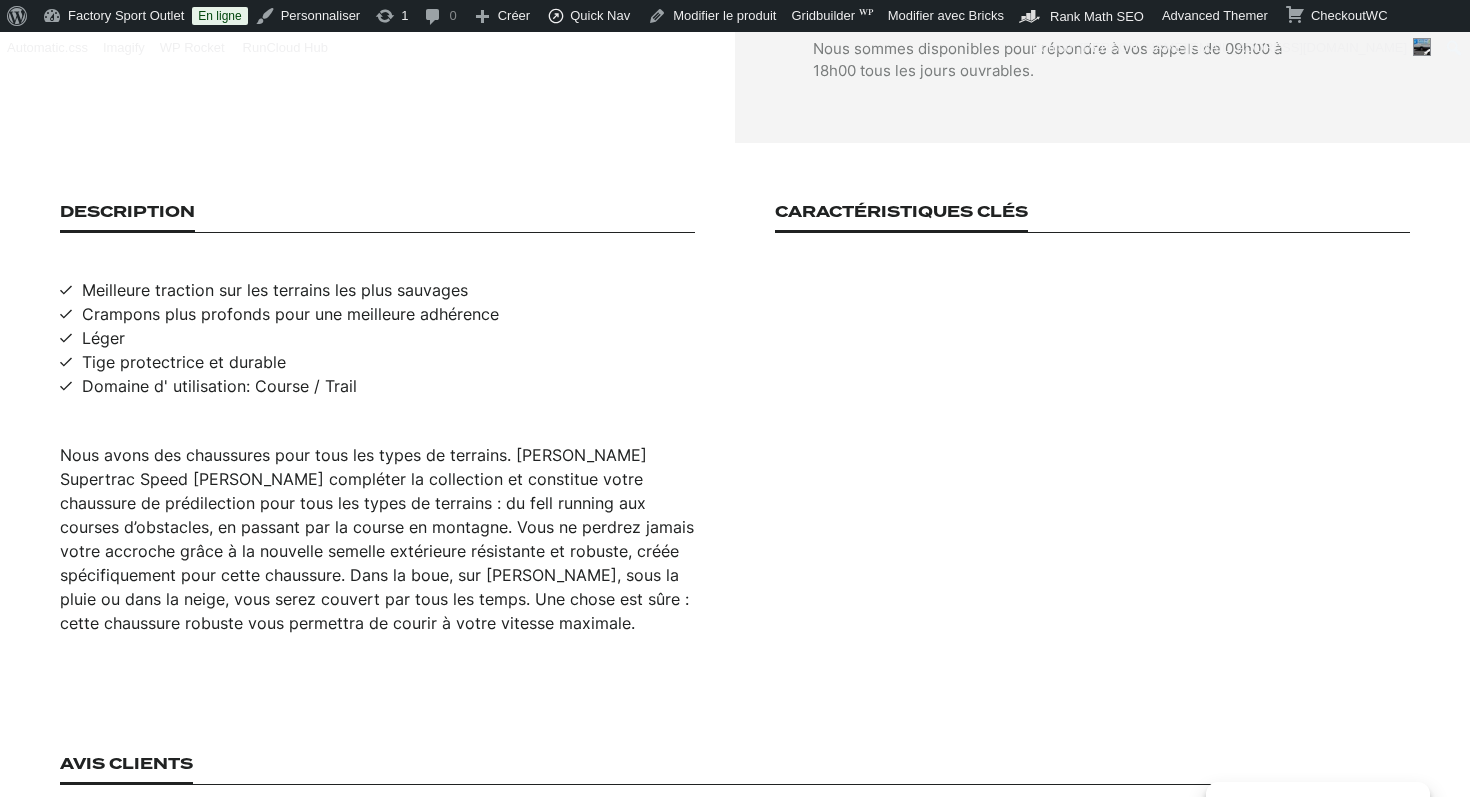 click on "Nous avons des chaussures pour tous les types de terrains. La SCOTT Supertrac Speed RC vient compléter la collection et constitue votre chaussure de prédilection pour tous les types de terrains : du fell running aux courses d’obstacles, en passant par la course en montagne. Vous ne perdrez jamais votre accroche grâce à la nouvelle semelle extérieure résistante et robuste, créée spécifiquement pour cette chaussure. Dans la boue, sur la roche, sous la pluie ou dans la neige, vous serez couvert par tous les temps. Une chose est sûre : cette chaussure robuste vous permettra de courir à votre vitesse maximale." at bounding box center [377, 539] 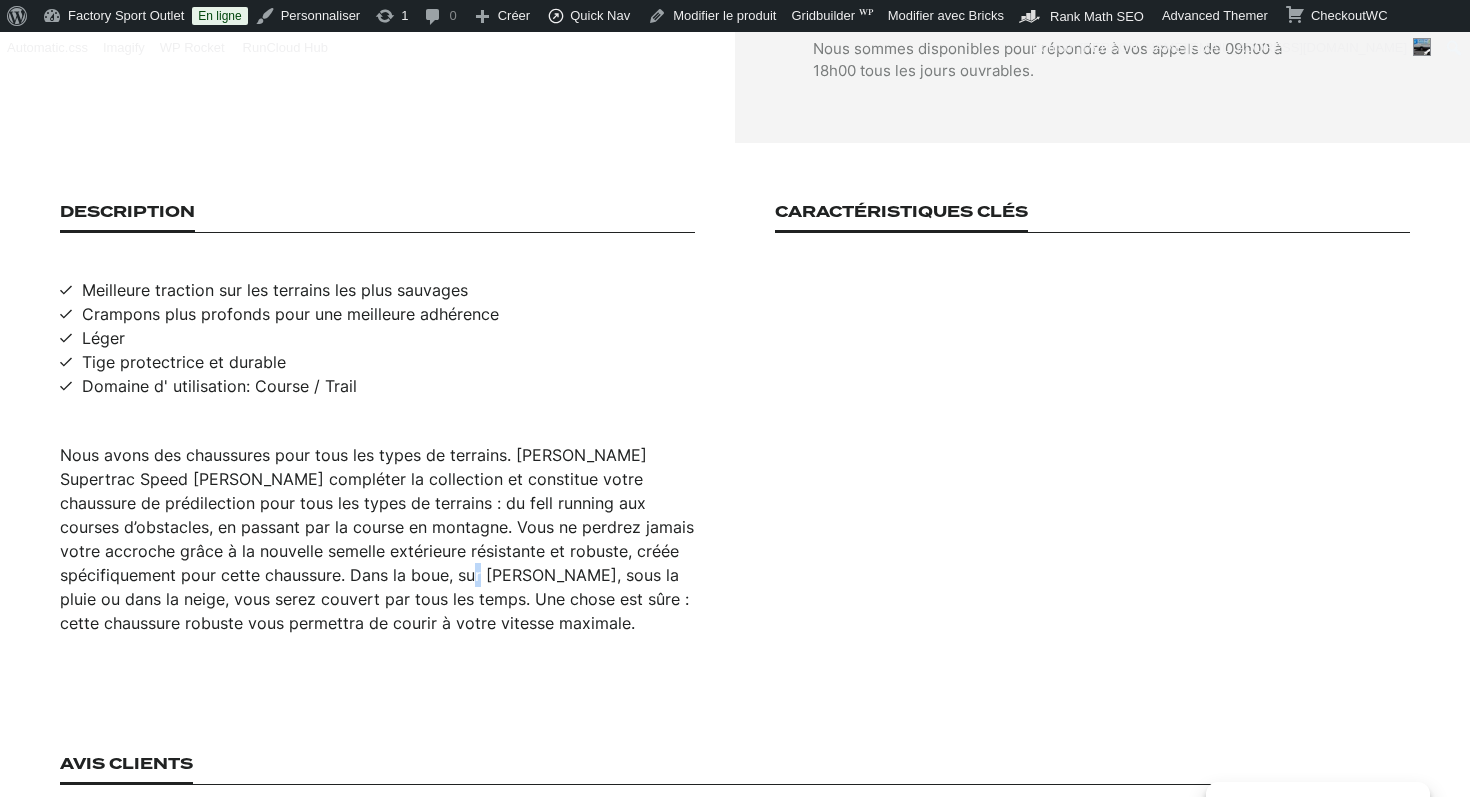 click on "Nous avons des chaussures pour tous les types de terrains. La SCOTT Supertrac Speed RC vient compléter la collection et constitue votre chaussure de prédilection pour tous les types de terrains : du fell running aux courses d’obstacles, en passant par la course en montagne. Vous ne perdrez jamais votre accroche grâce à la nouvelle semelle extérieure résistante et robuste, créée spécifiquement pour cette chaussure. Dans la boue, sur la roche, sous la pluie ou dans la neige, vous serez couvert par tous les temps. Une chose est sûre : cette chaussure robuste vous permettra de courir à votre vitesse maximale." at bounding box center [377, 539] 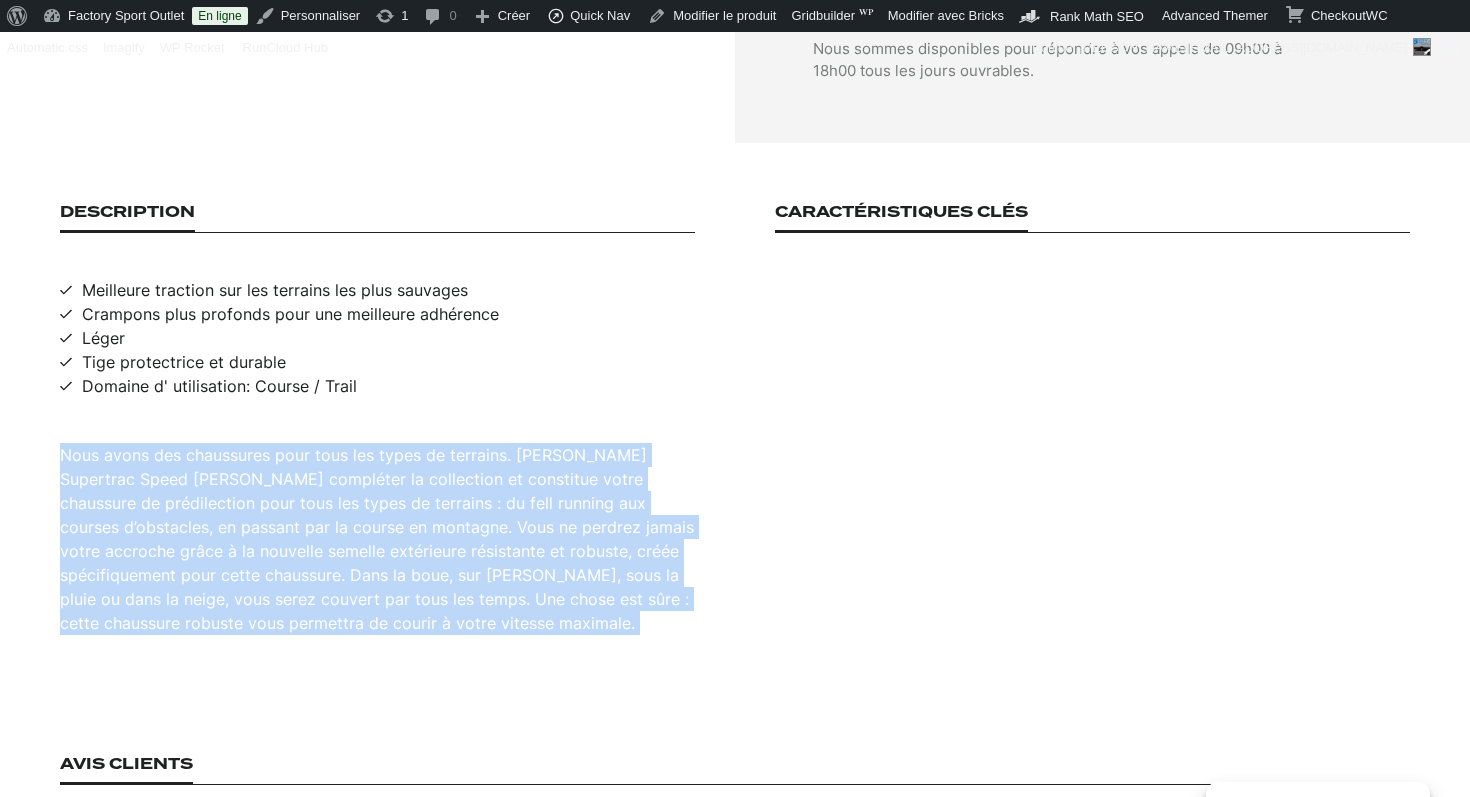 click on "Nous avons des chaussures pour tous les types de terrains. La SCOTT Supertrac Speed RC vient compléter la collection et constitue votre chaussure de prédilection pour tous les types de terrains : du fell running aux courses d’obstacles, en passant par la course en montagne. Vous ne perdrez jamais votre accroche grâce à la nouvelle semelle extérieure résistante et robuste, créée spécifiquement pour cette chaussure. Dans la boue, sur la roche, sous la pluie ou dans la neige, vous serez couvert par tous les temps. Une chose est sûre : cette chaussure robuste vous permettra de courir à votre vitesse maximale." at bounding box center [377, 539] 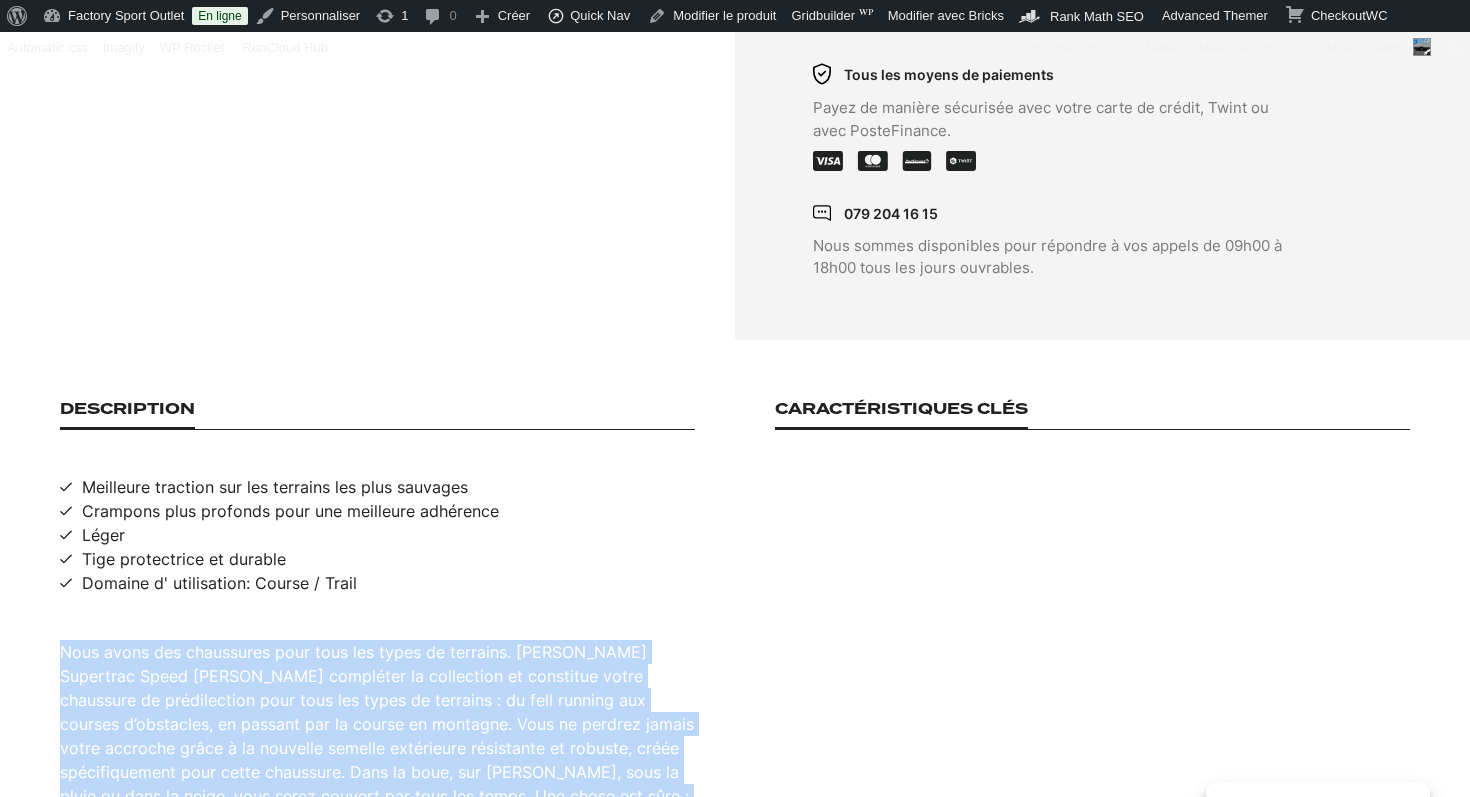 scroll, scrollTop: 1143, scrollLeft: 0, axis: vertical 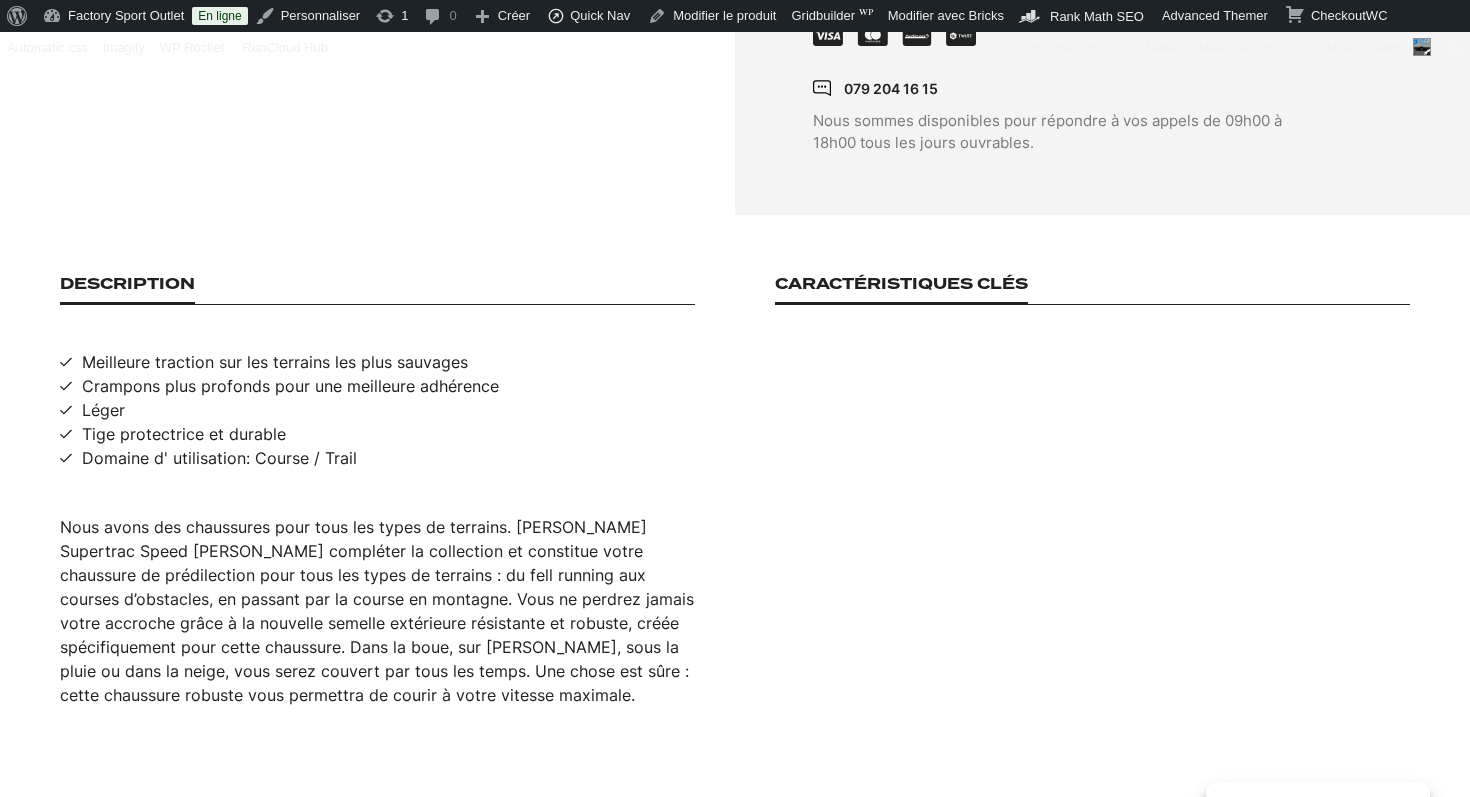 click on "Meilleure traction sur les terrains les plus sauvages" at bounding box center [275, 362] 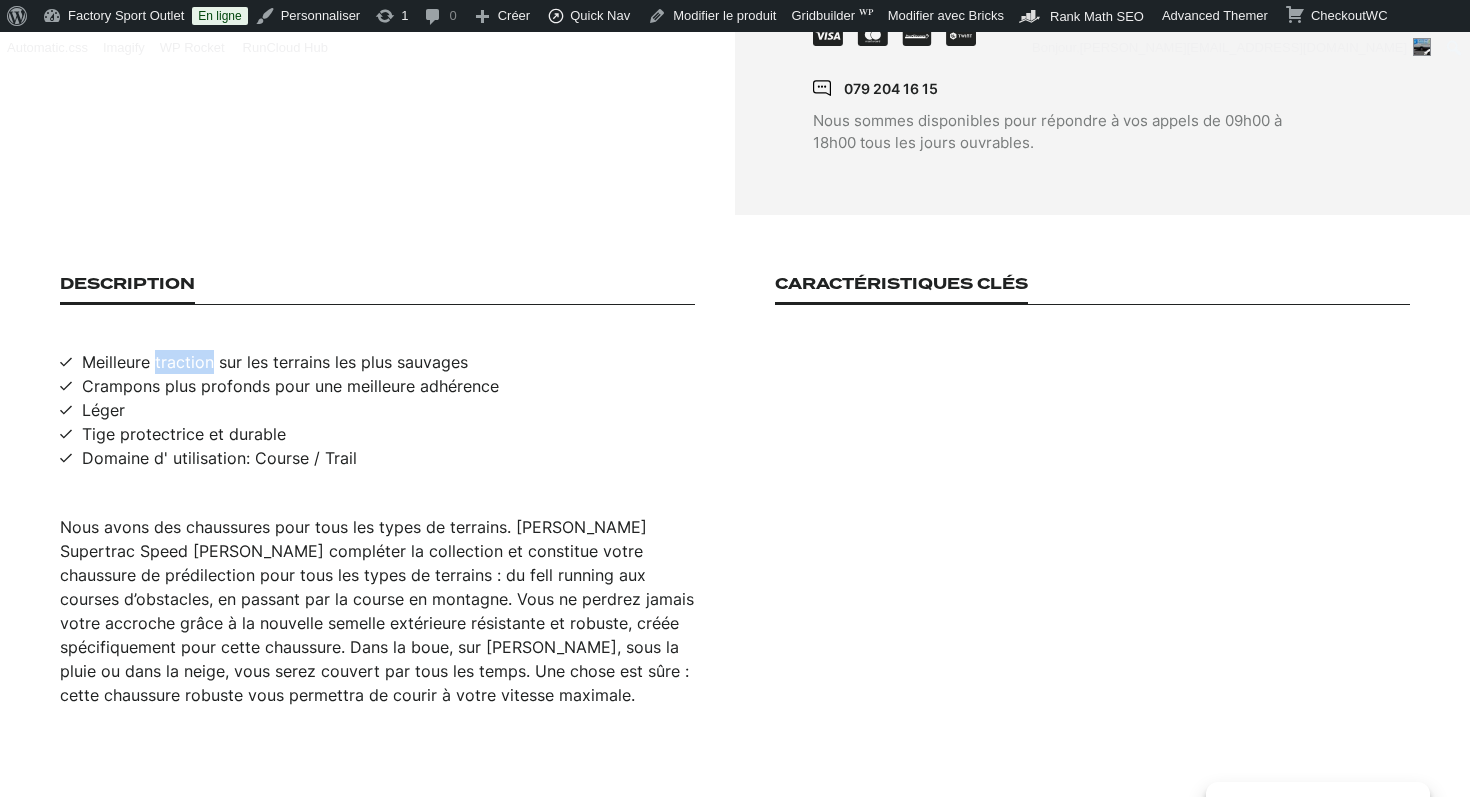 click on "Meilleure traction sur les terrains les plus sauvages" at bounding box center [275, 362] 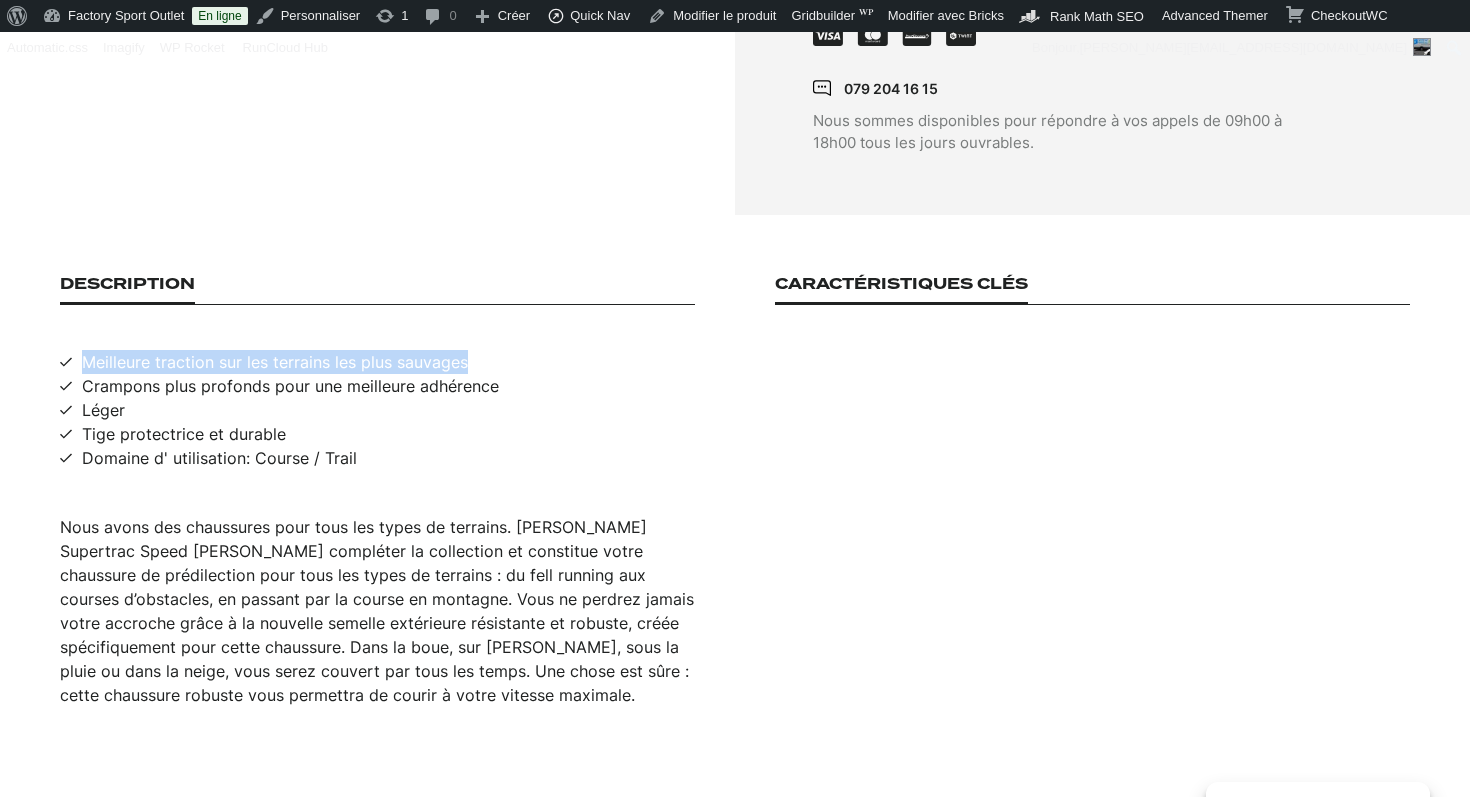 click on "Meilleure traction sur les terrains les plus sauvages" at bounding box center (275, 362) 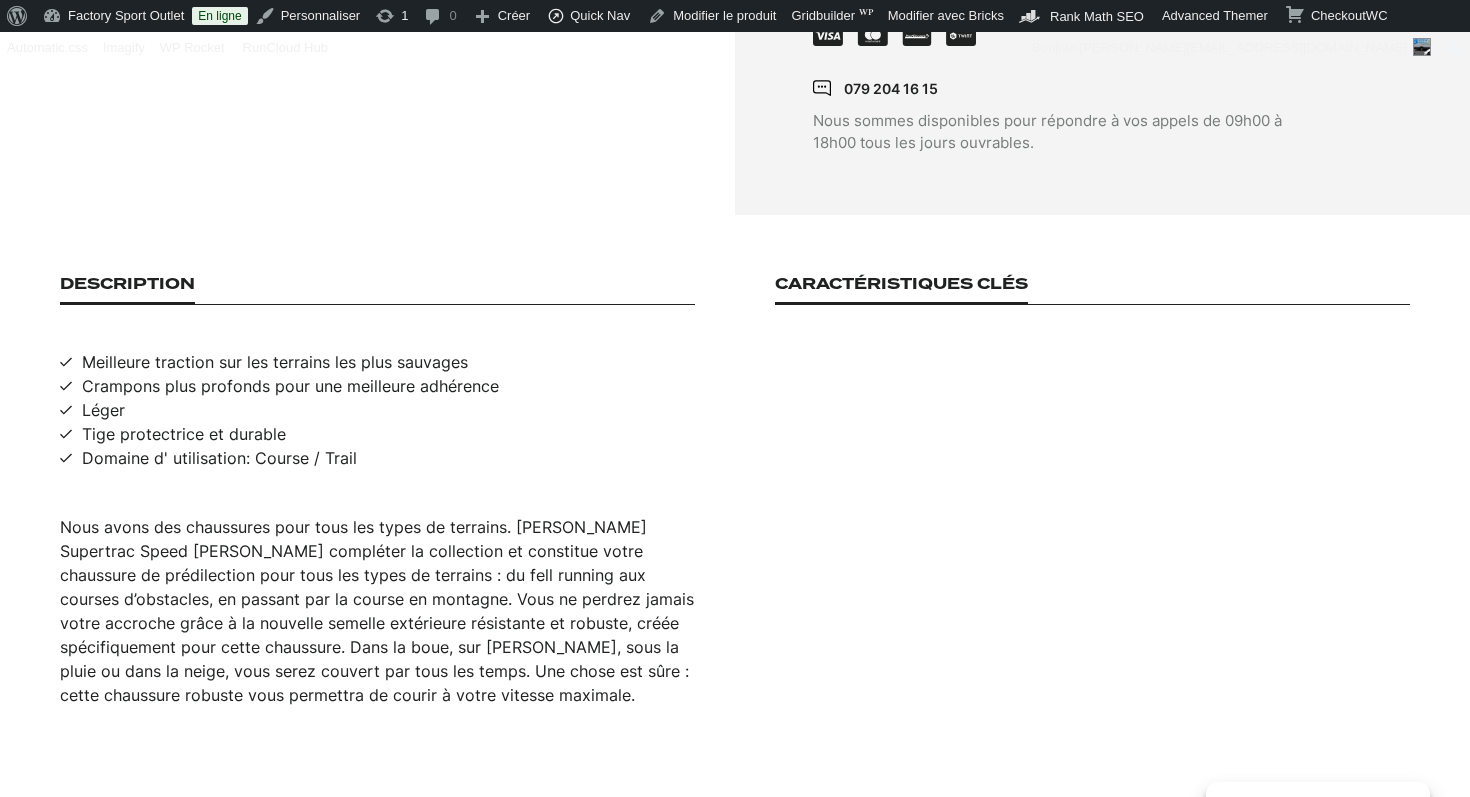 click on "Crampons plus profonds pour une meilleure adhérence" at bounding box center (290, 386) 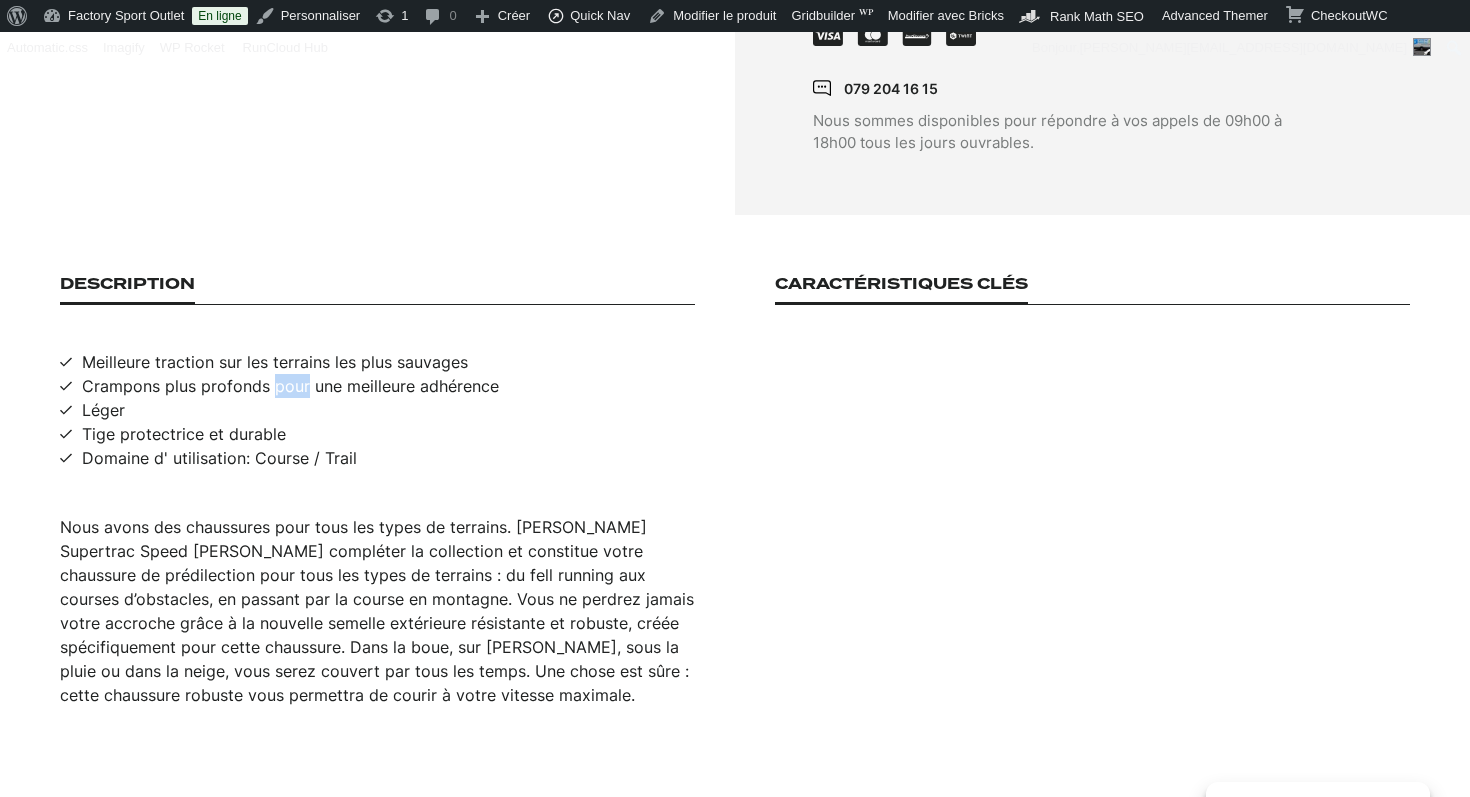 click on "Crampons plus profonds pour une meilleure adhérence" at bounding box center [290, 386] 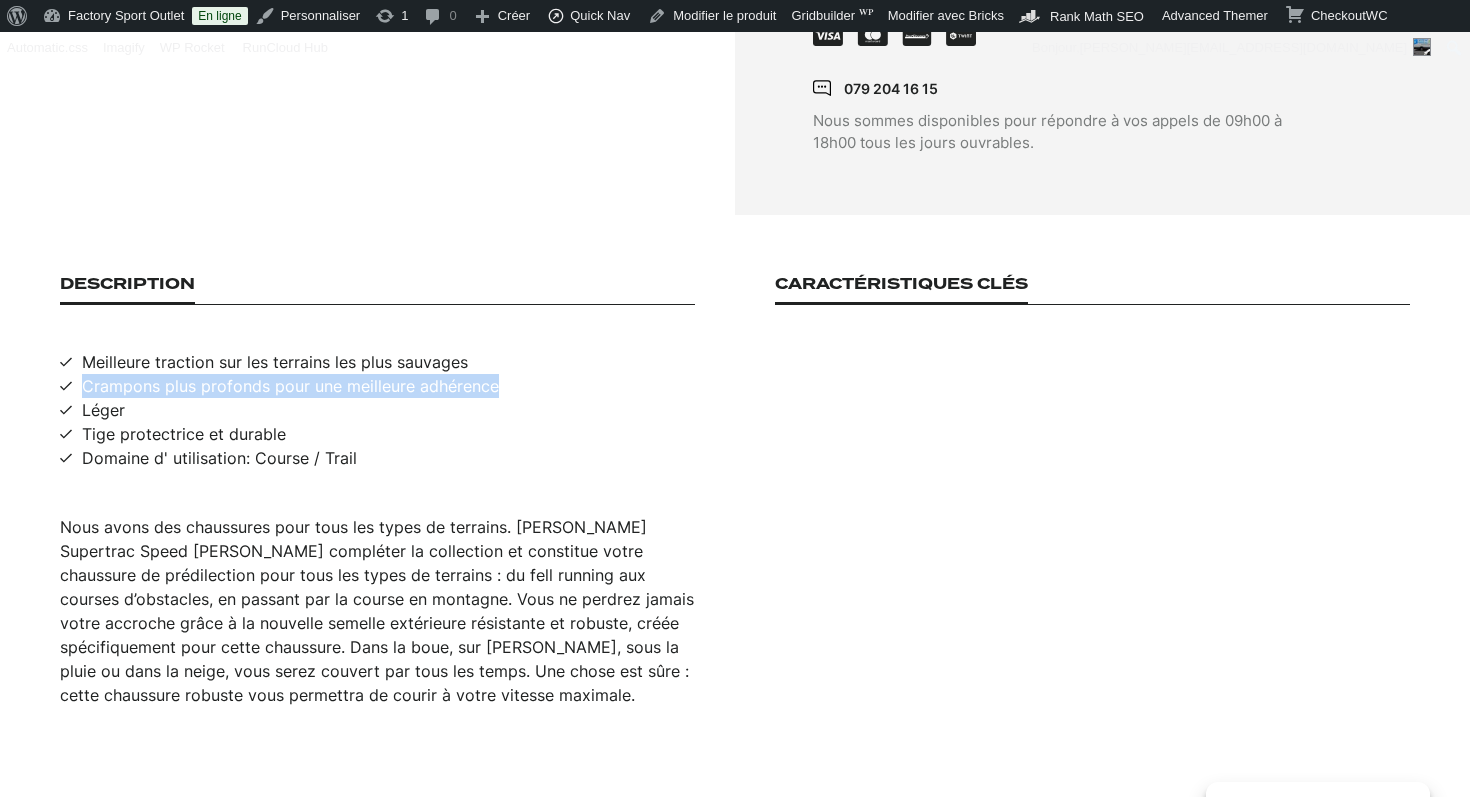 click on "Crampons plus profonds pour une meilleure adhérence" at bounding box center [290, 386] 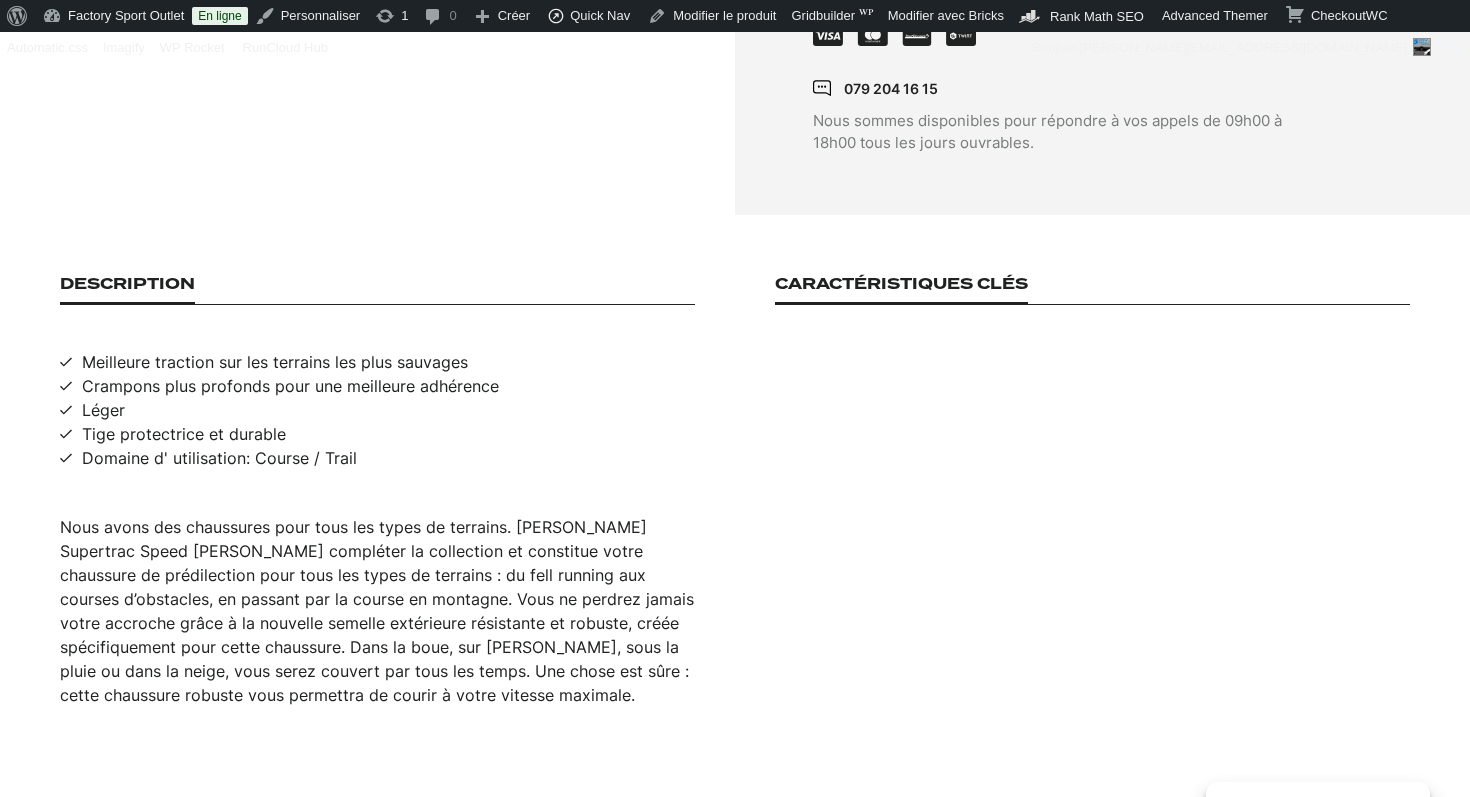 click on "Léger" at bounding box center [103, 410] 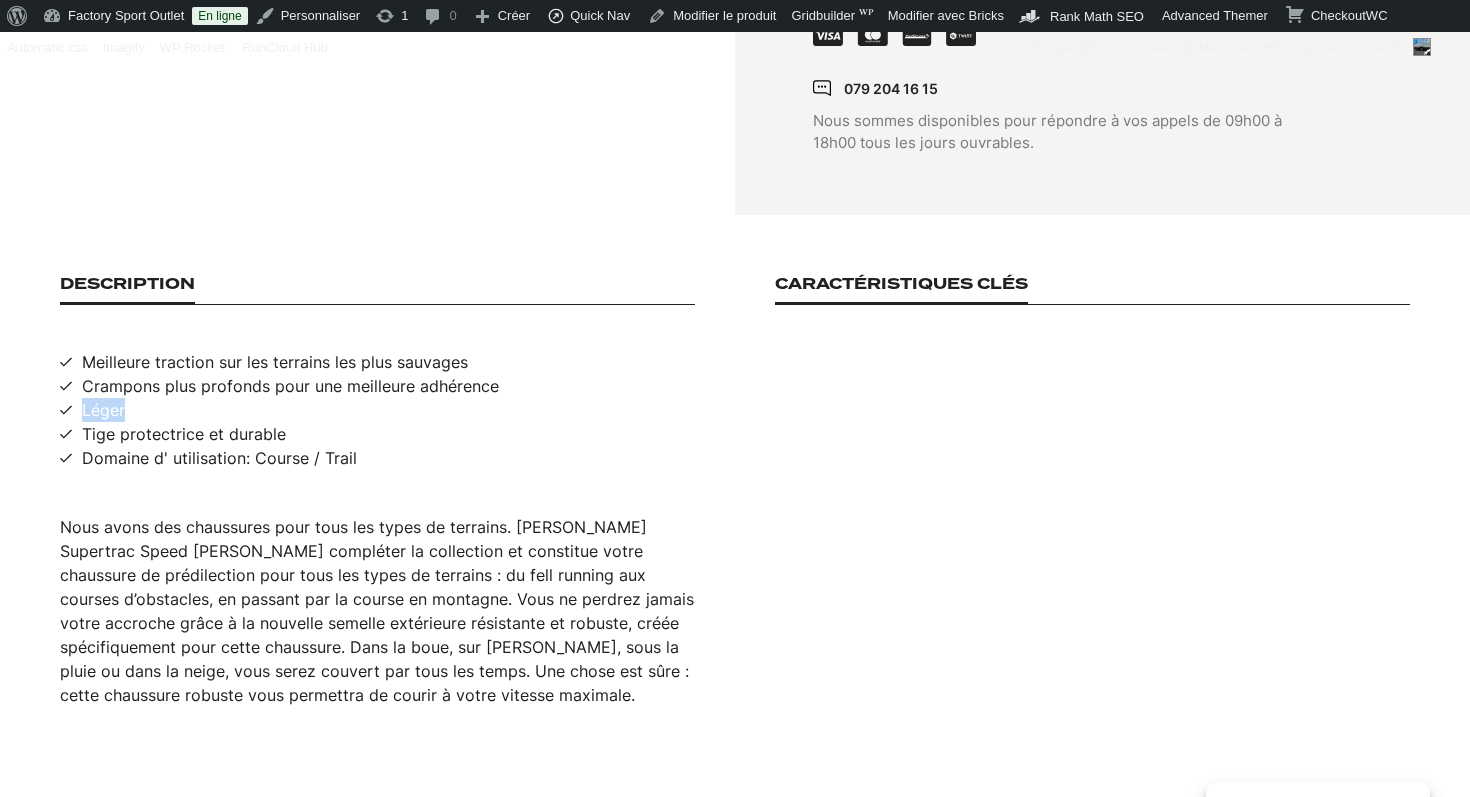 click on "Léger" at bounding box center (103, 410) 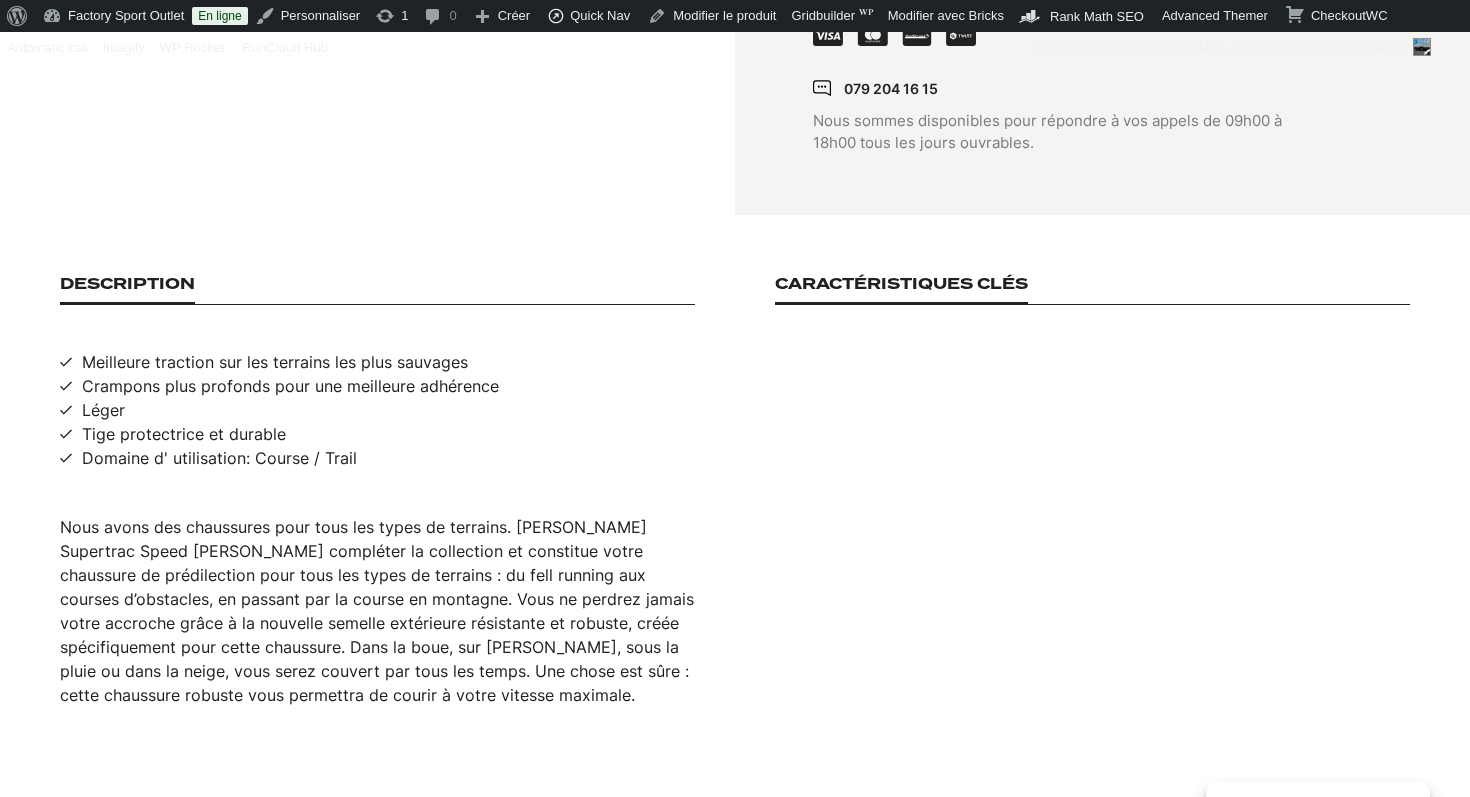 click on "Tige protectrice et durable" at bounding box center [184, 434] 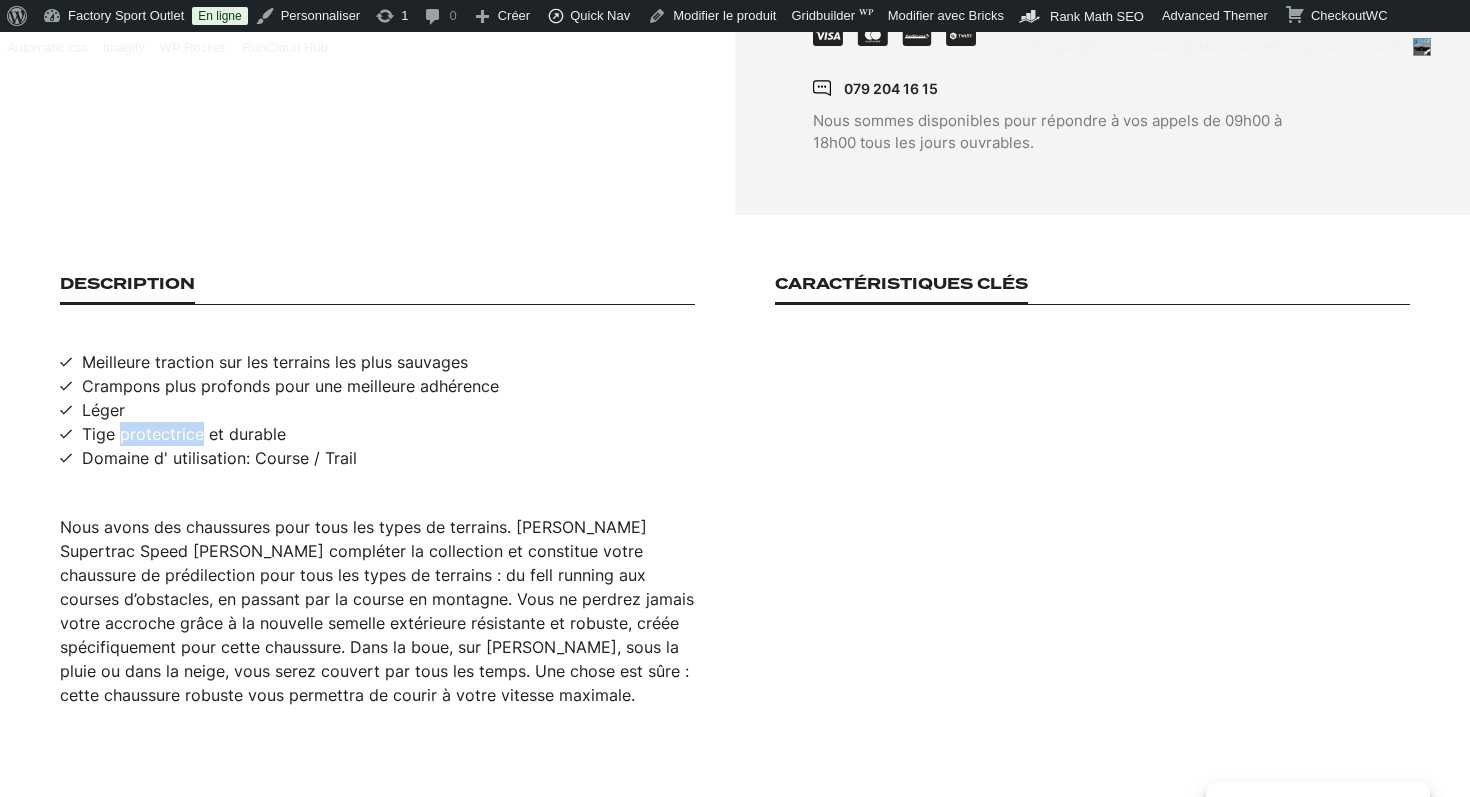 click on "Tige protectrice et durable" at bounding box center [184, 434] 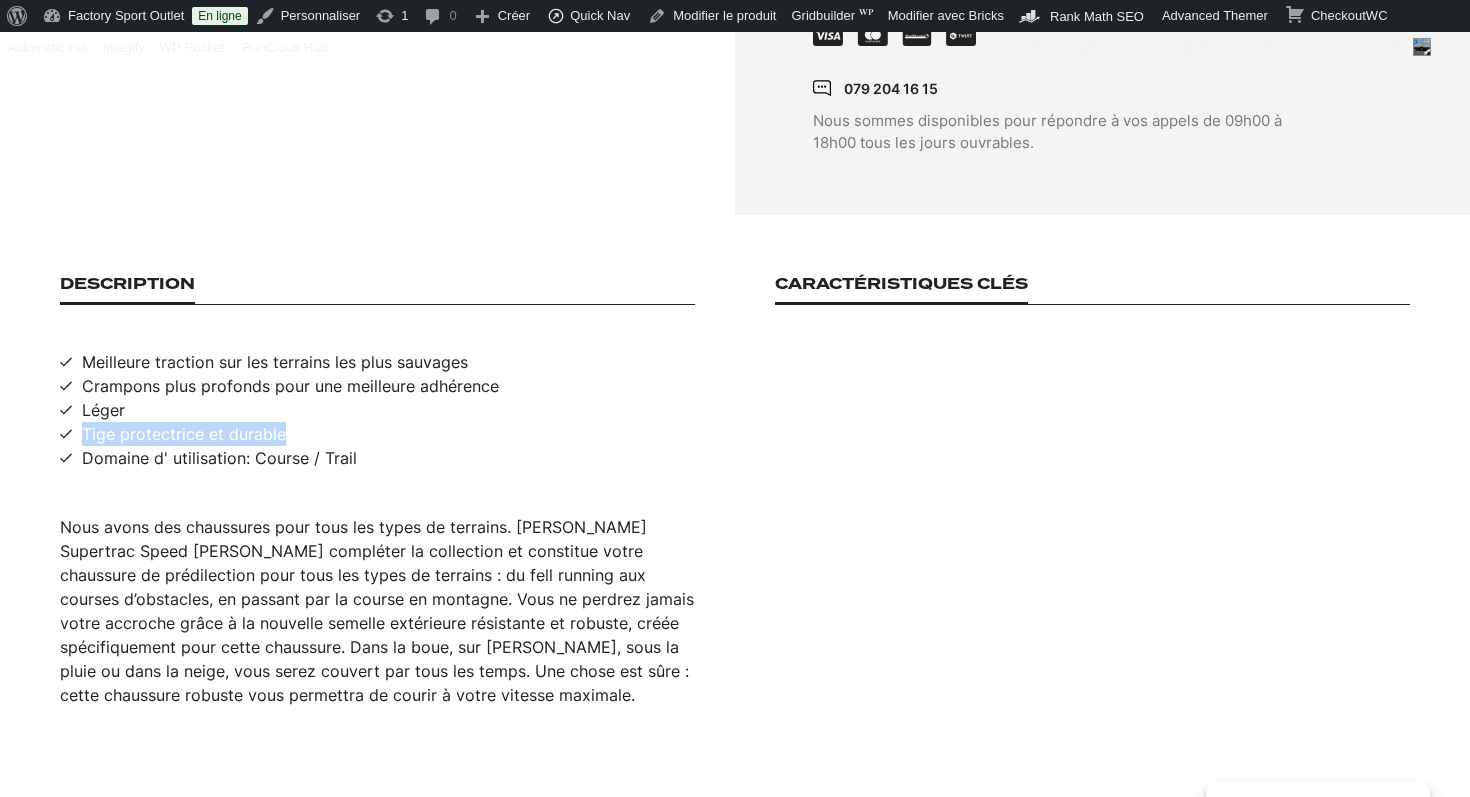 click on "Tige protectrice et durable" at bounding box center (184, 434) 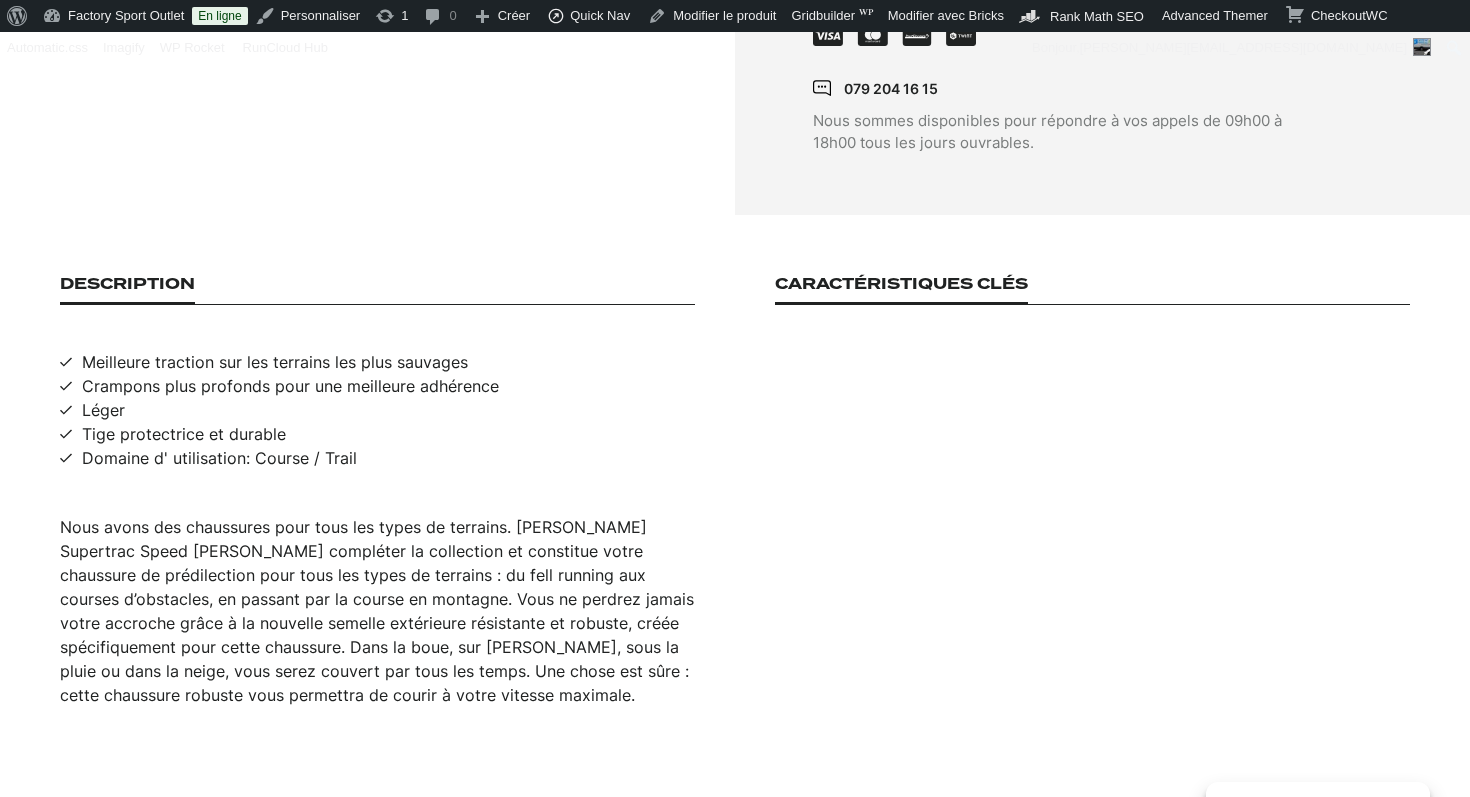 click on "Domaine d' utilisation: Course / Trail" at bounding box center (219, 458) 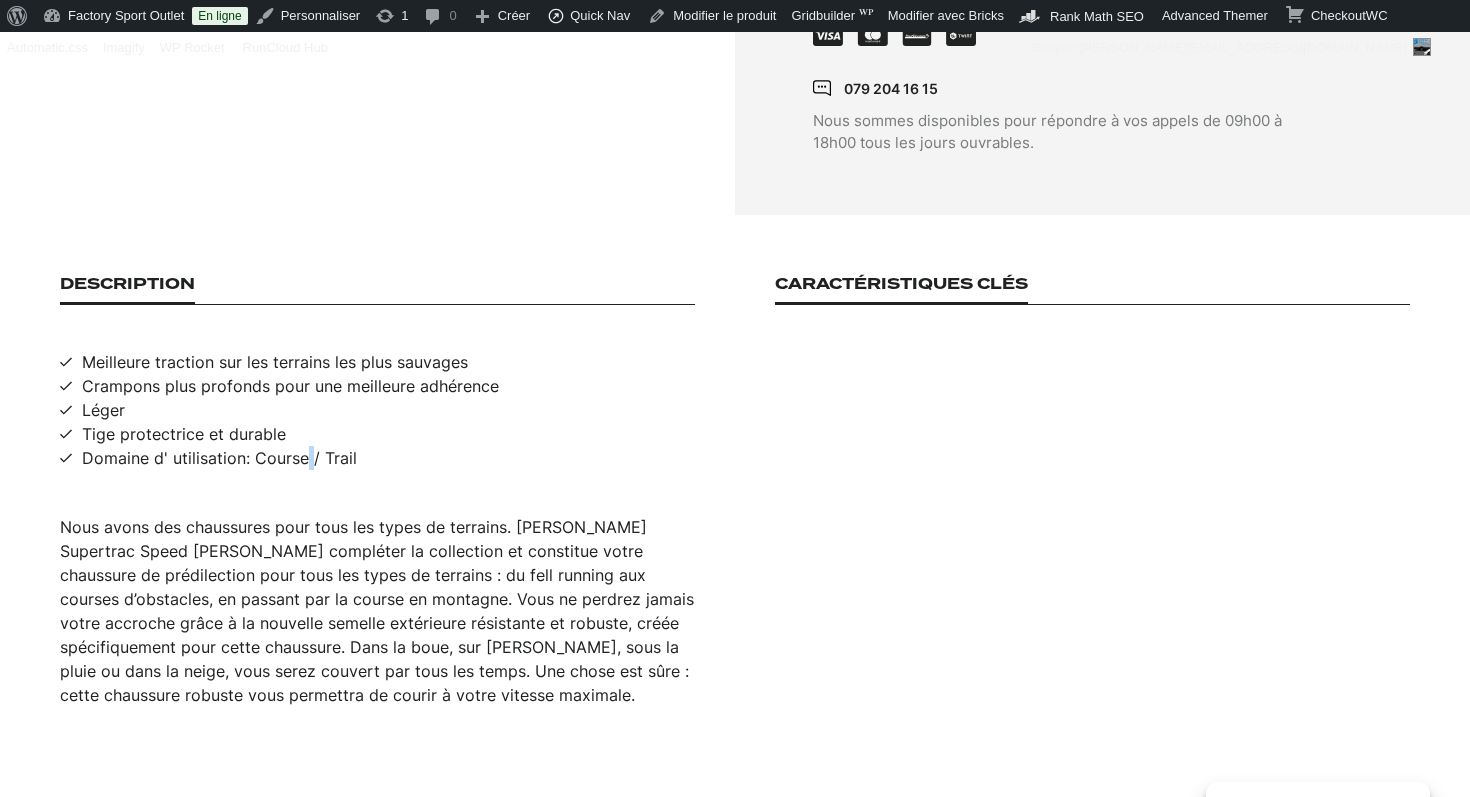click on "Domaine d' utilisation: Course / Trail" at bounding box center [219, 458] 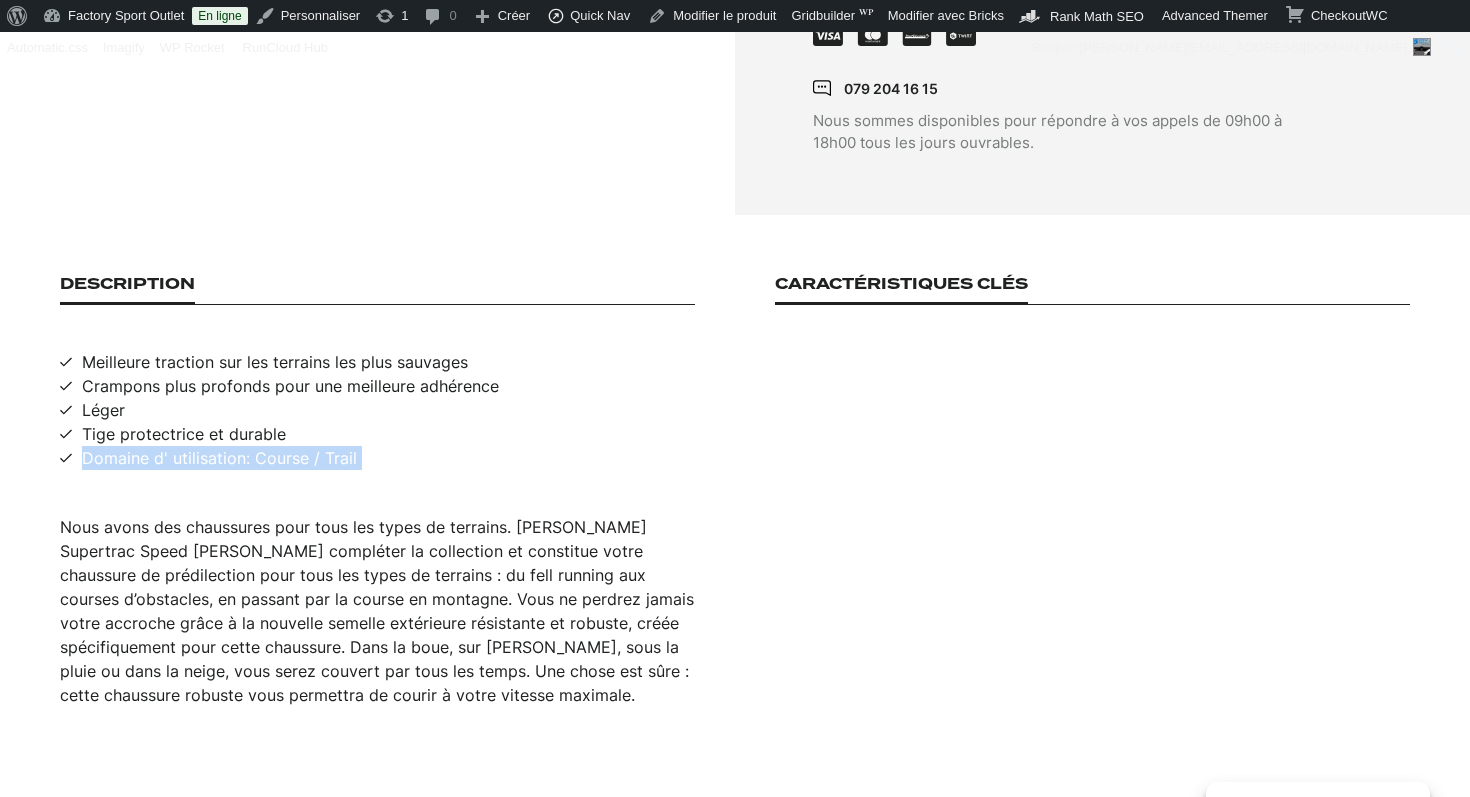click on "Domaine d' utilisation: Course / Trail" at bounding box center (219, 458) 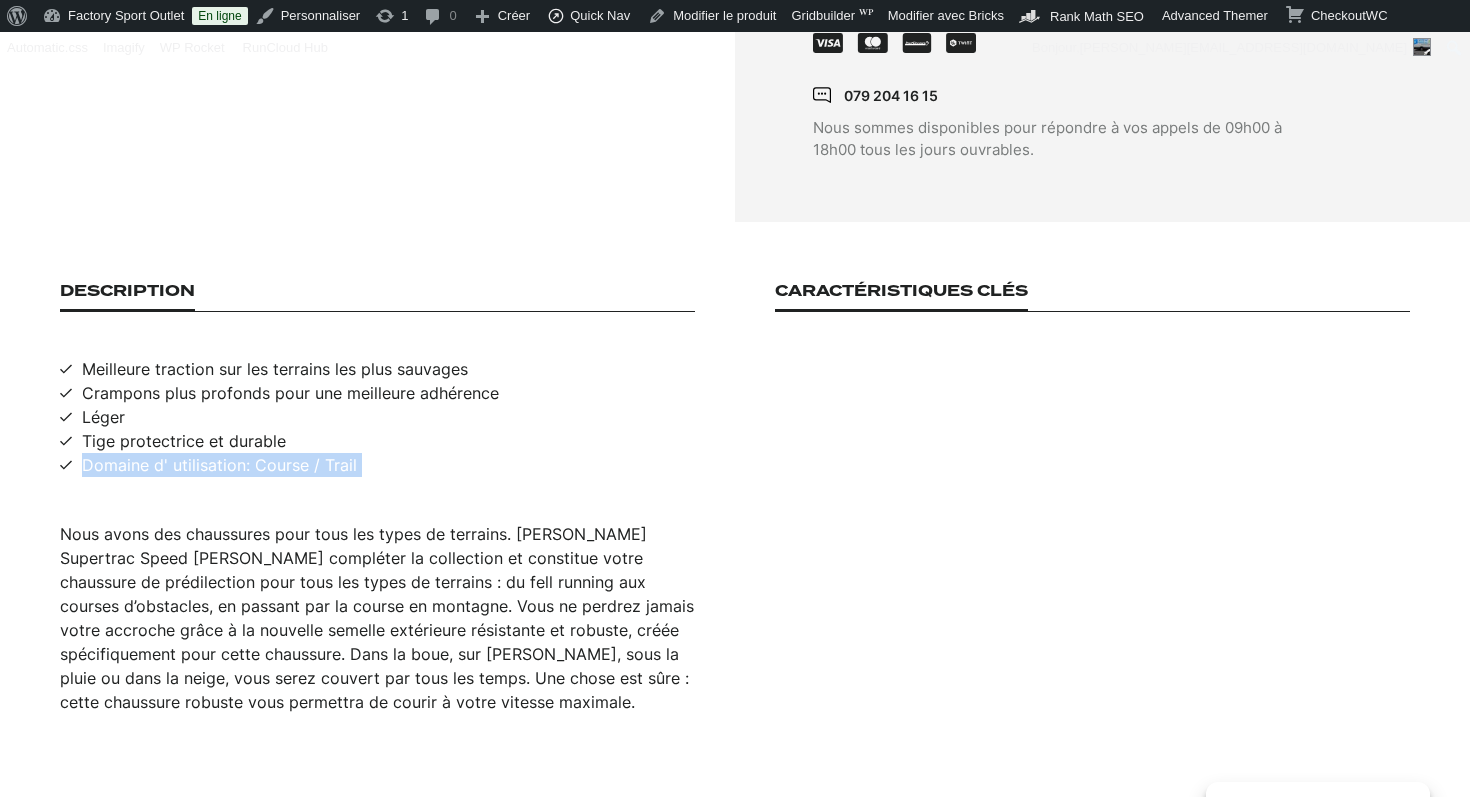 scroll, scrollTop: 1030, scrollLeft: 0, axis: vertical 